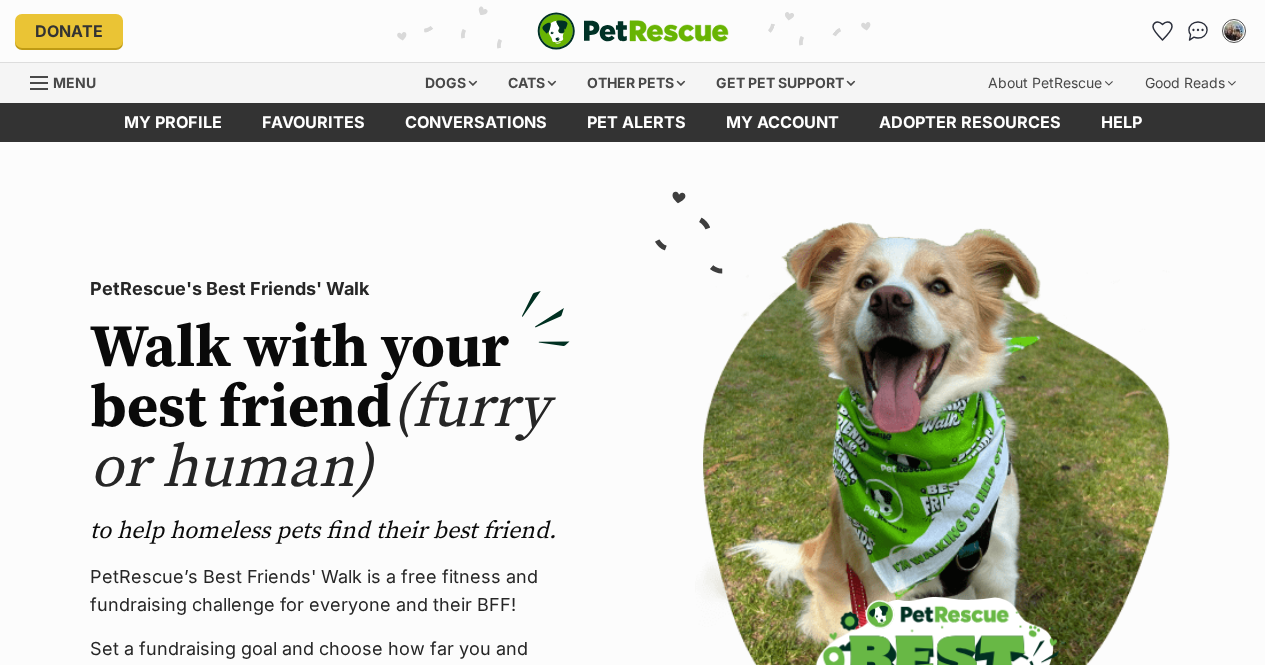 scroll, scrollTop: 0, scrollLeft: 0, axis: both 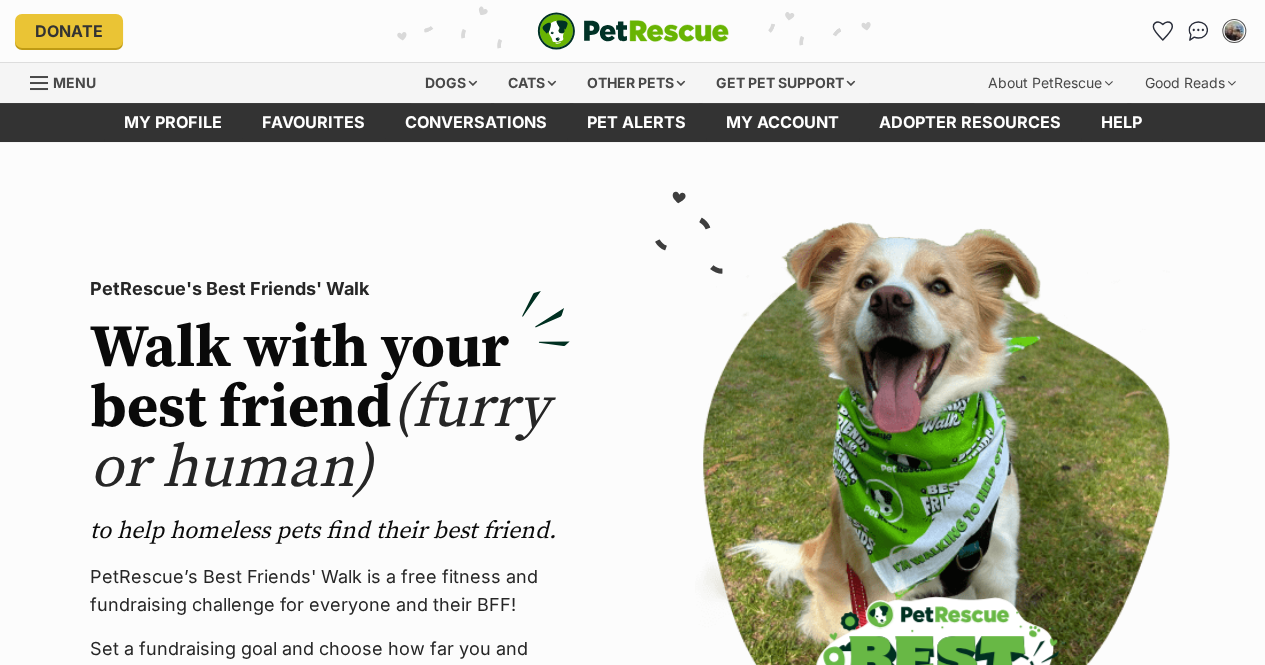 click on "Other pets" at bounding box center [636, 83] 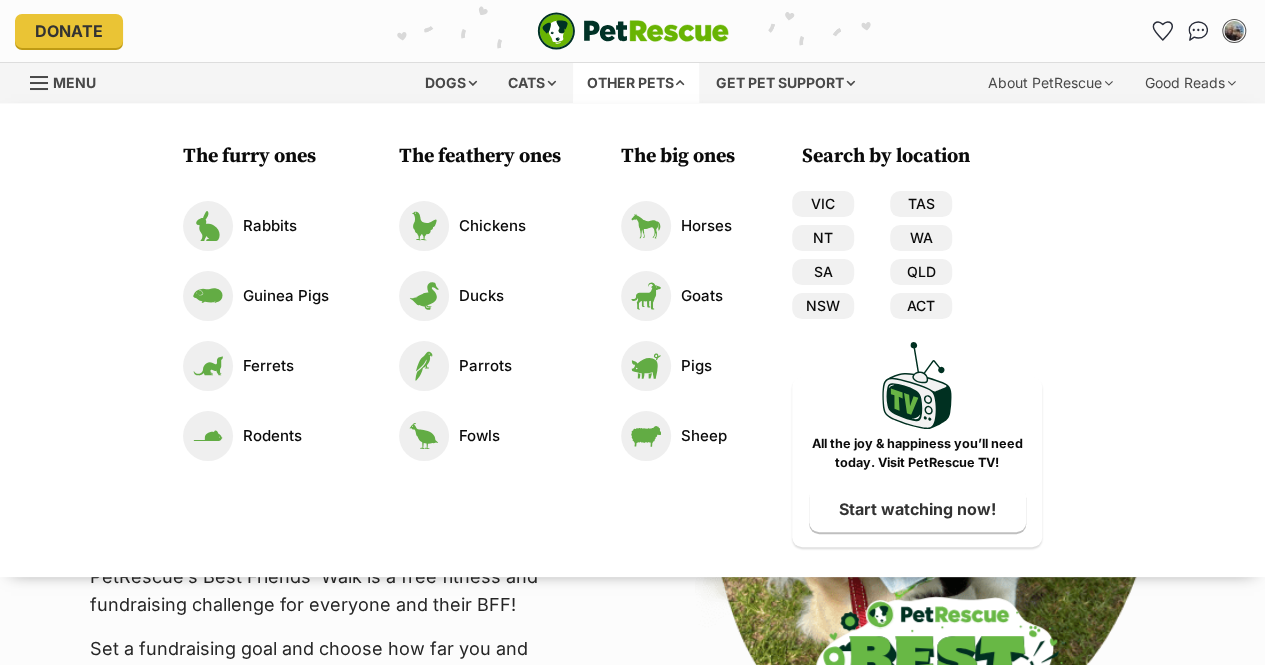 click on "Rabbits" at bounding box center [270, 226] 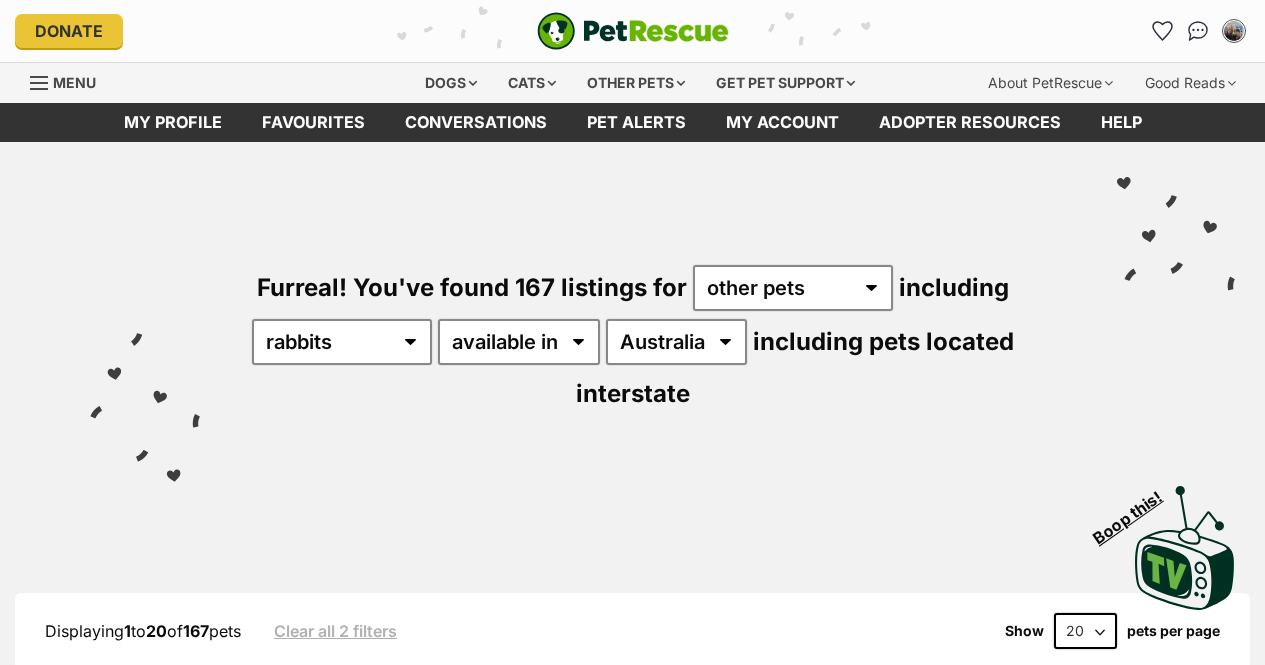scroll, scrollTop: 0, scrollLeft: 0, axis: both 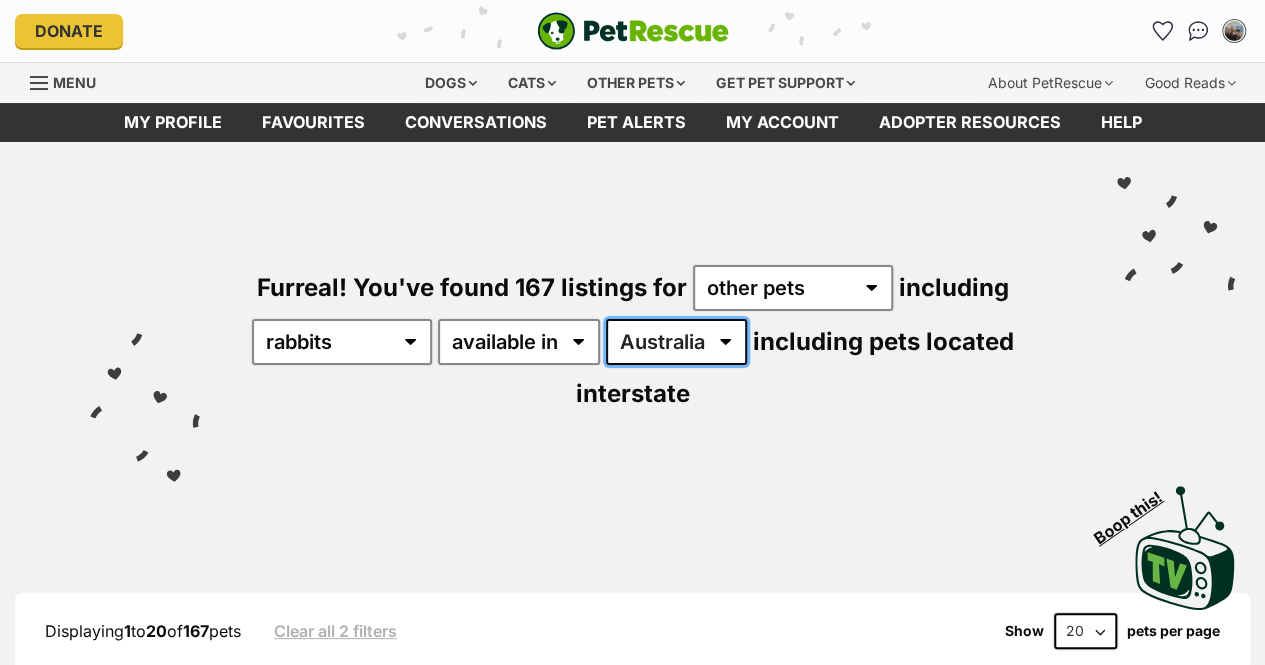 click on "Australia
ACT
NSW
SA
TAS
VIC
WA" at bounding box center [676, 342] 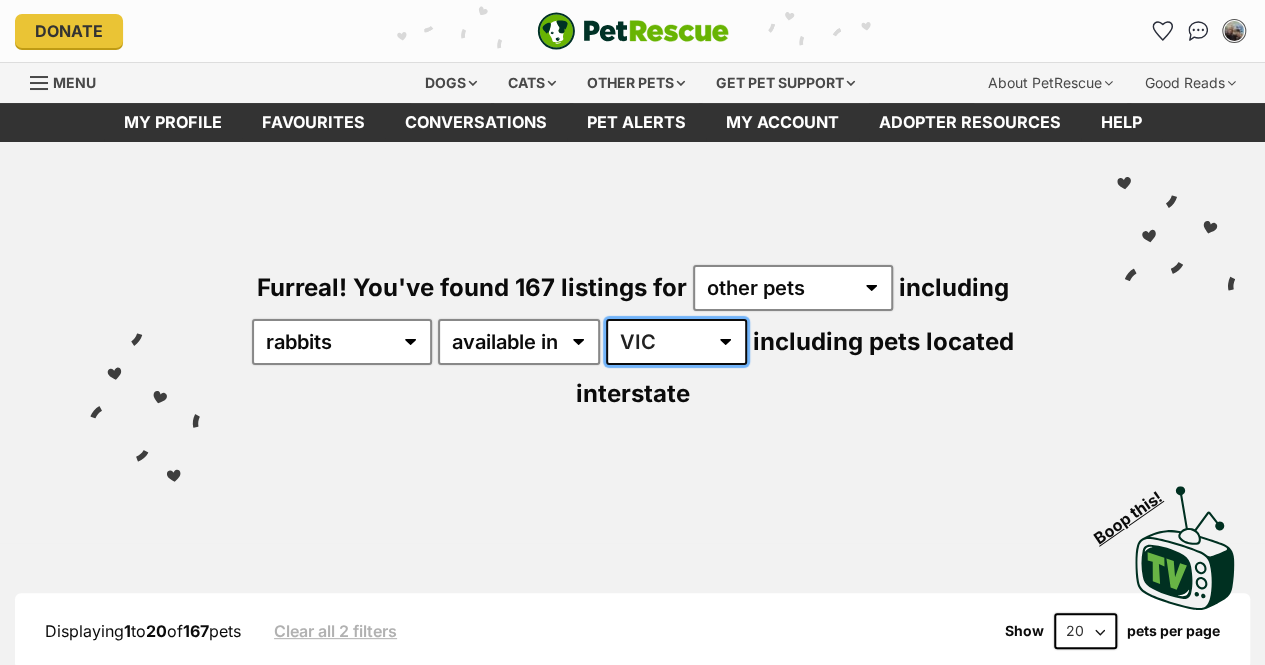 click on "Australia
ACT
NSW
SA
TAS
VIC
WA" at bounding box center (676, 342) 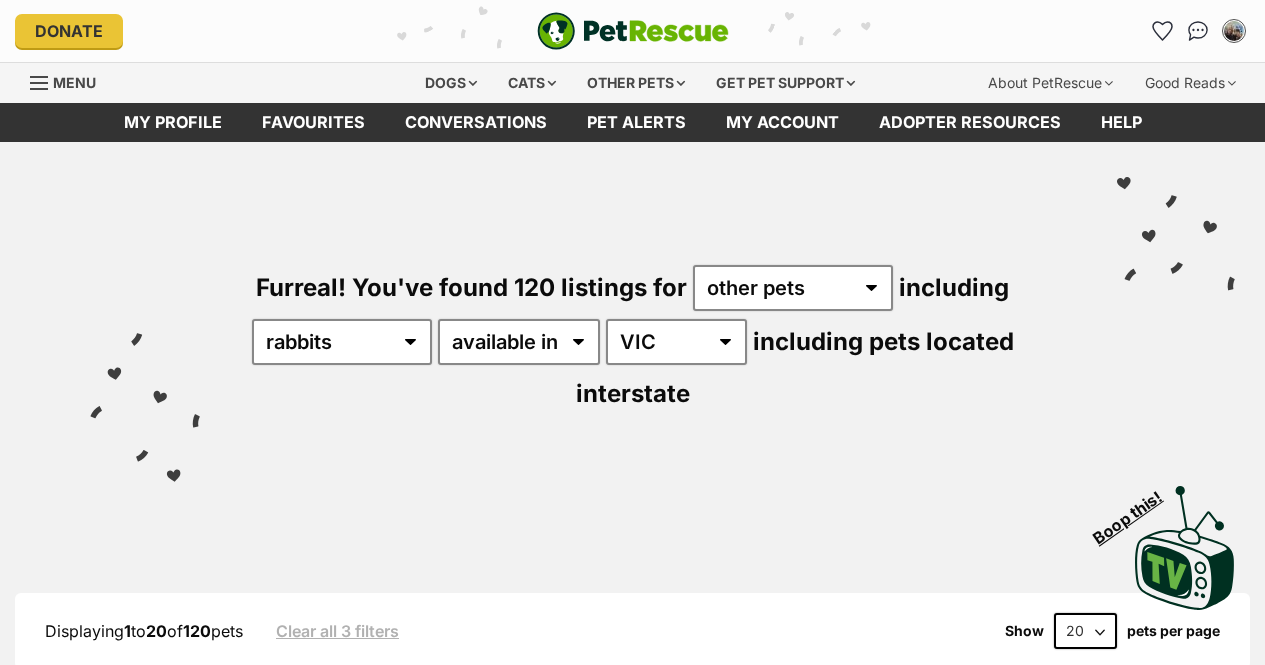 scroll, scrollTop: 0, scrollLeft: 0, axis: both 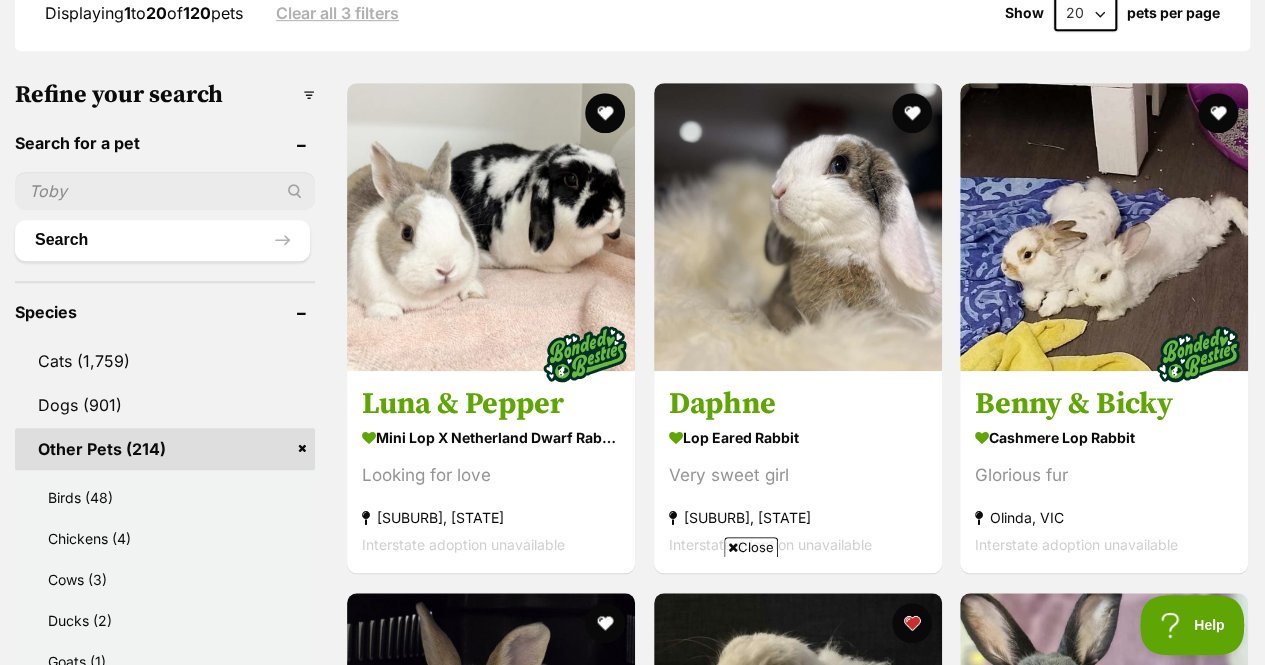 click at bounding box center [798, 227] 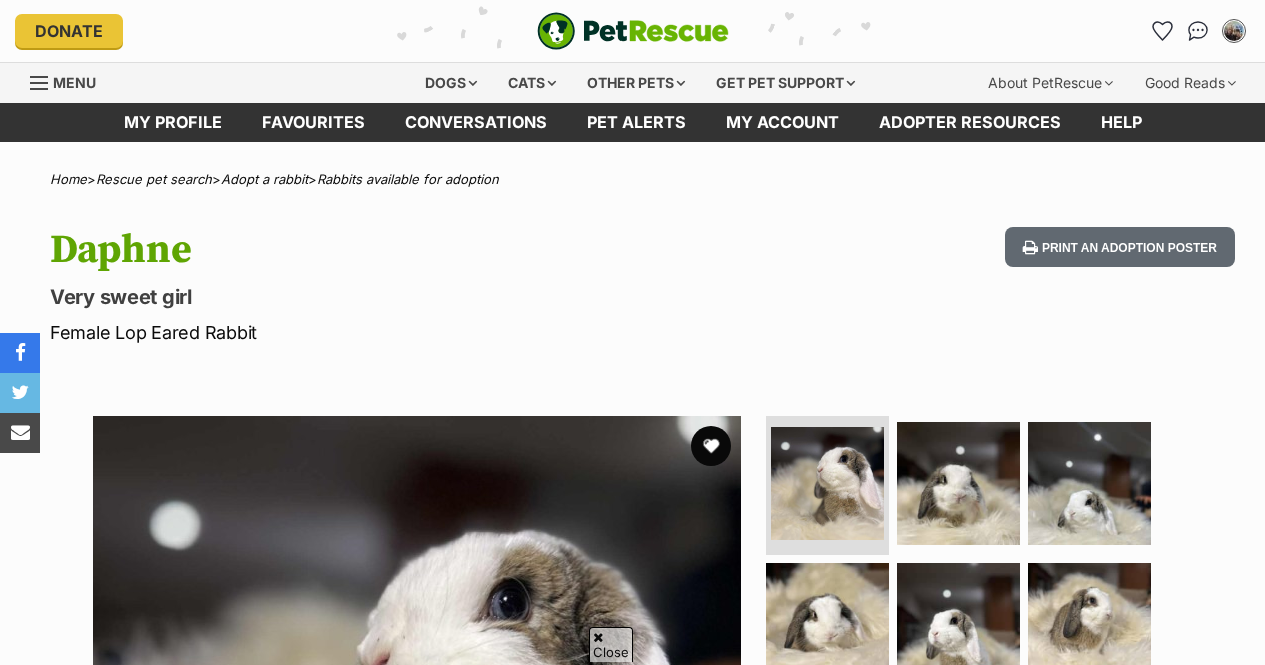 scroll, scrollTop: 443, scrollLeft: 0, axis: vertical 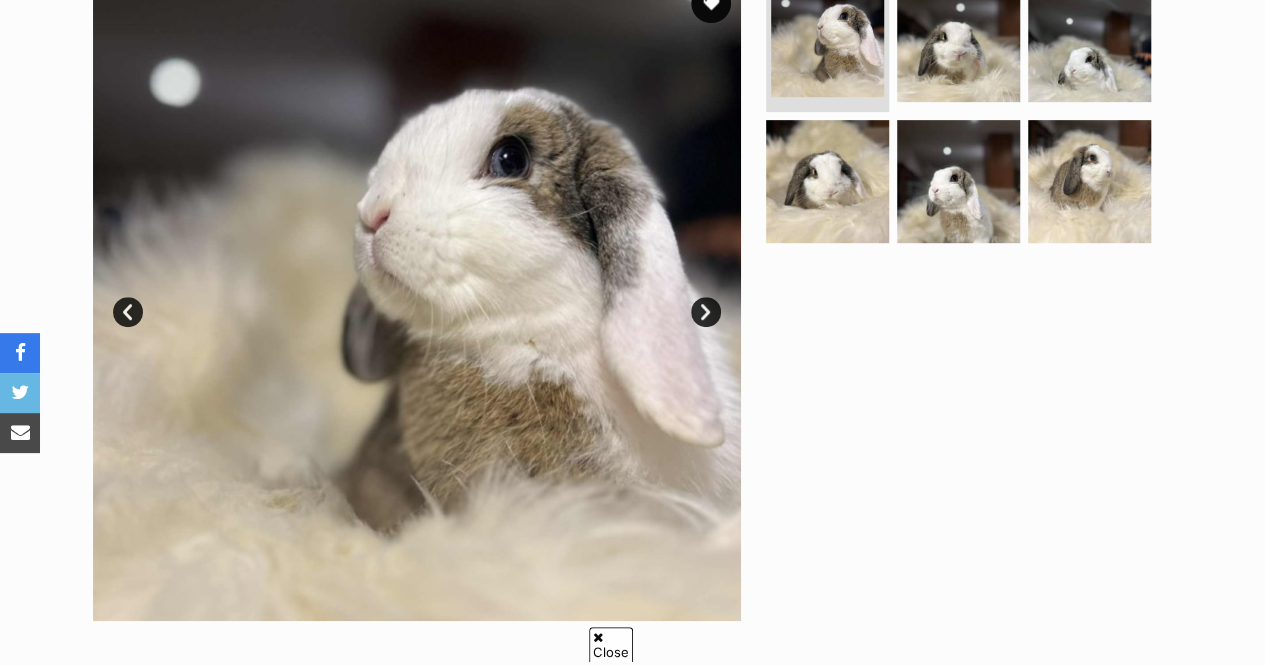 click on "Next" at bounding box center (706, 312) 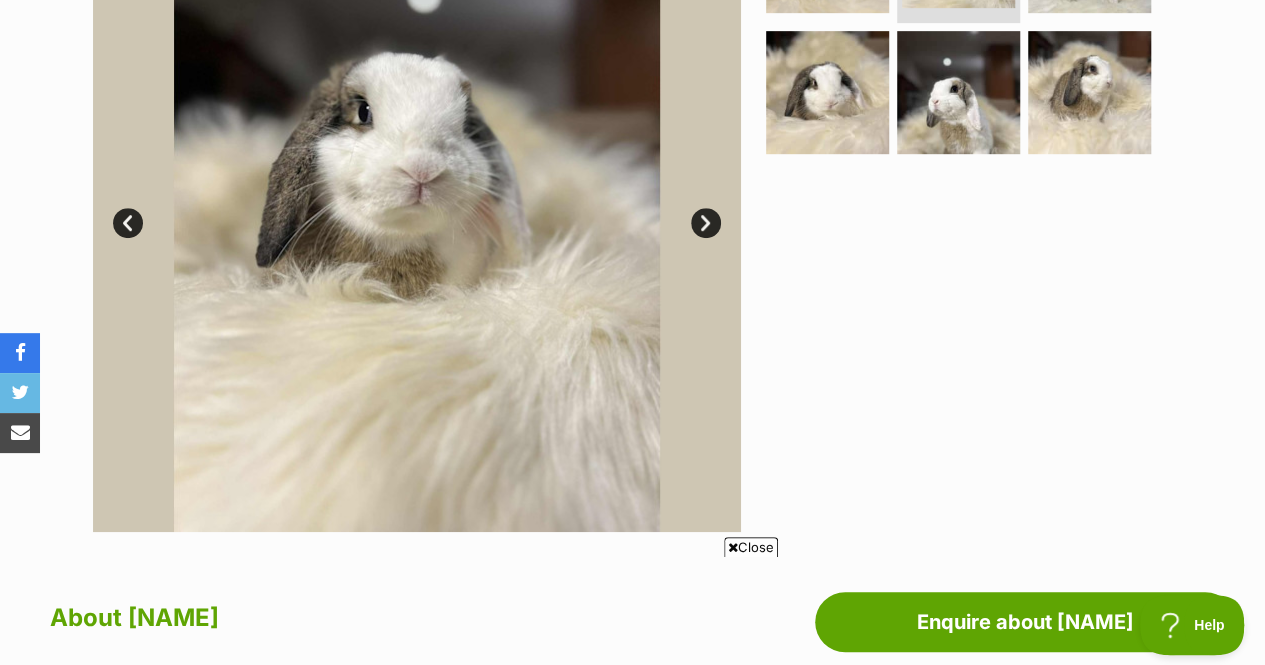 scroll, scrollTop: 531, scrollLeft: 0, axis: vertical 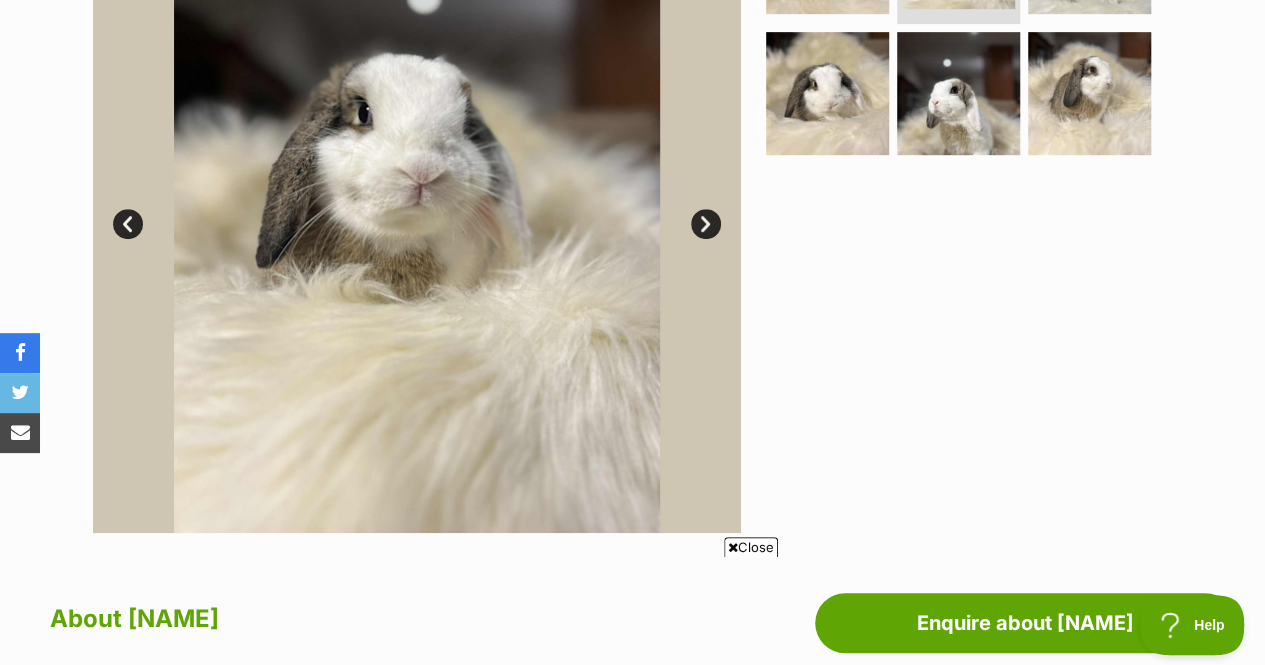 click on "Next" at bounding box center (706, 224) 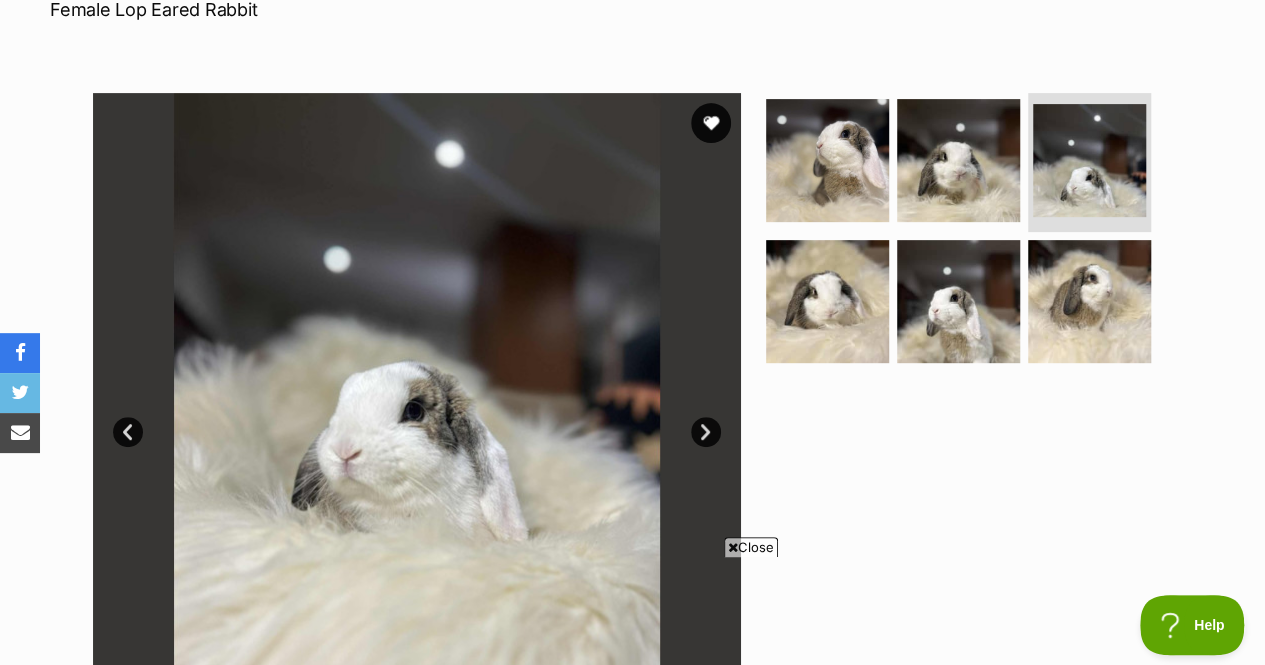 scroll, scrollTop: 324, scrollLeft: 0, axis: vertical 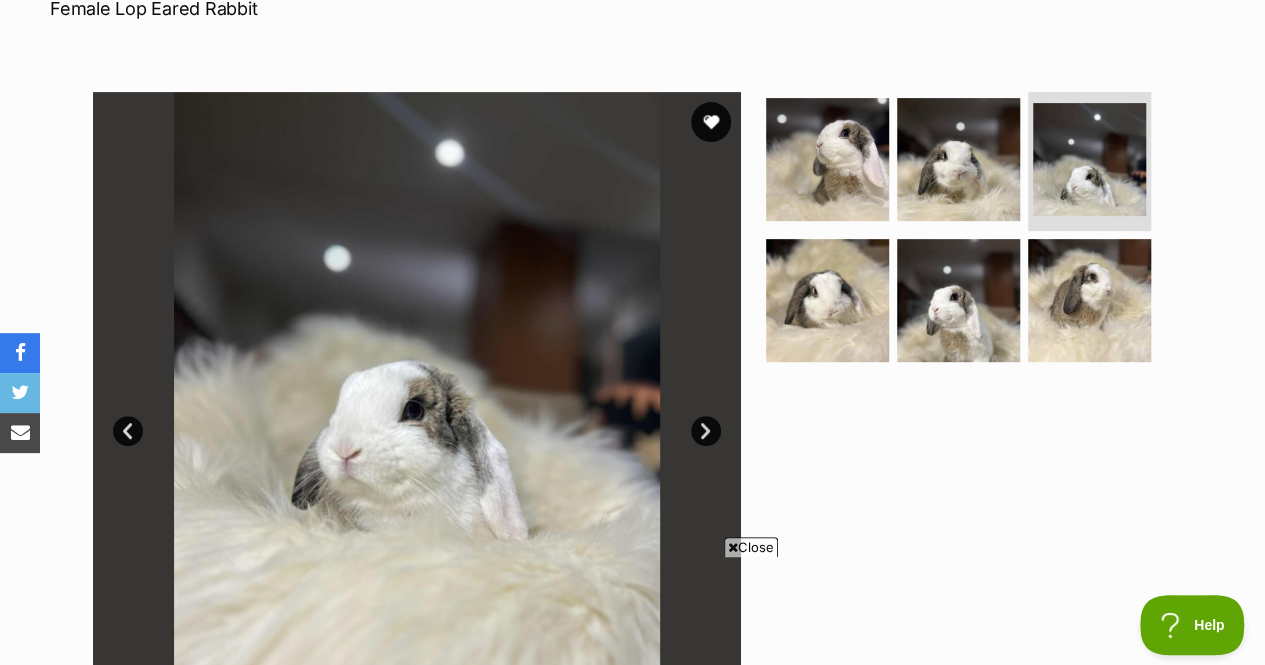click on "Next" at bounding box center [706, 431] 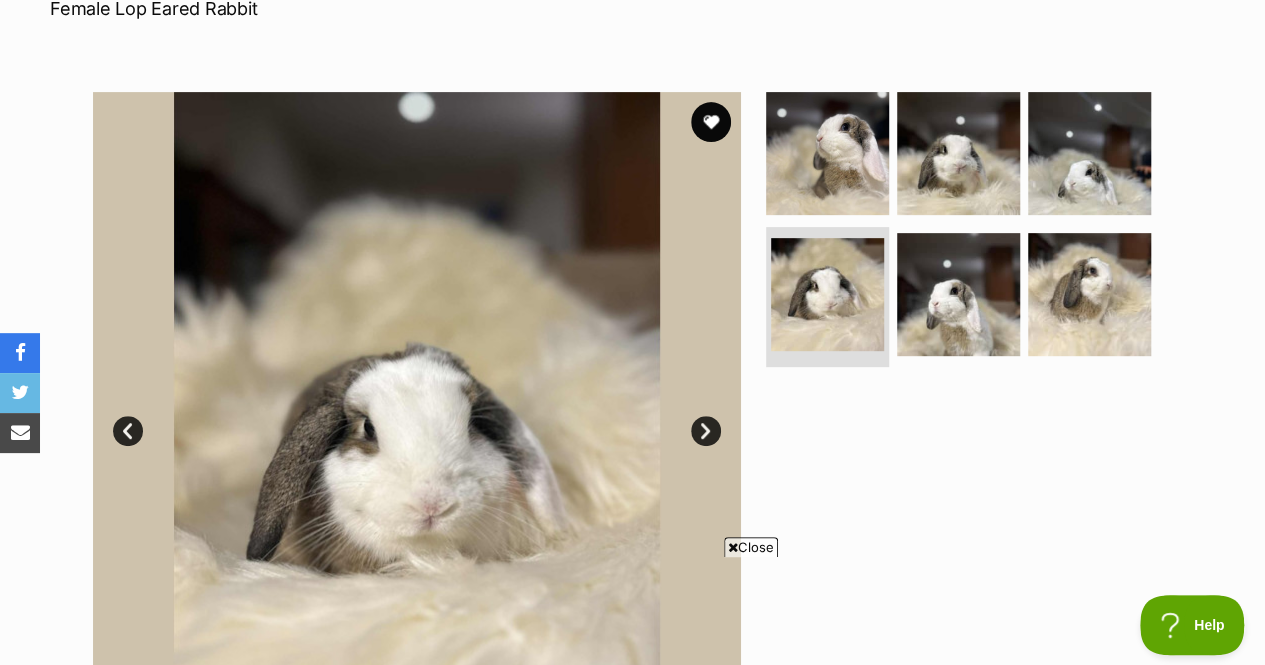 click on "Next" at bounding box center [706, 431] 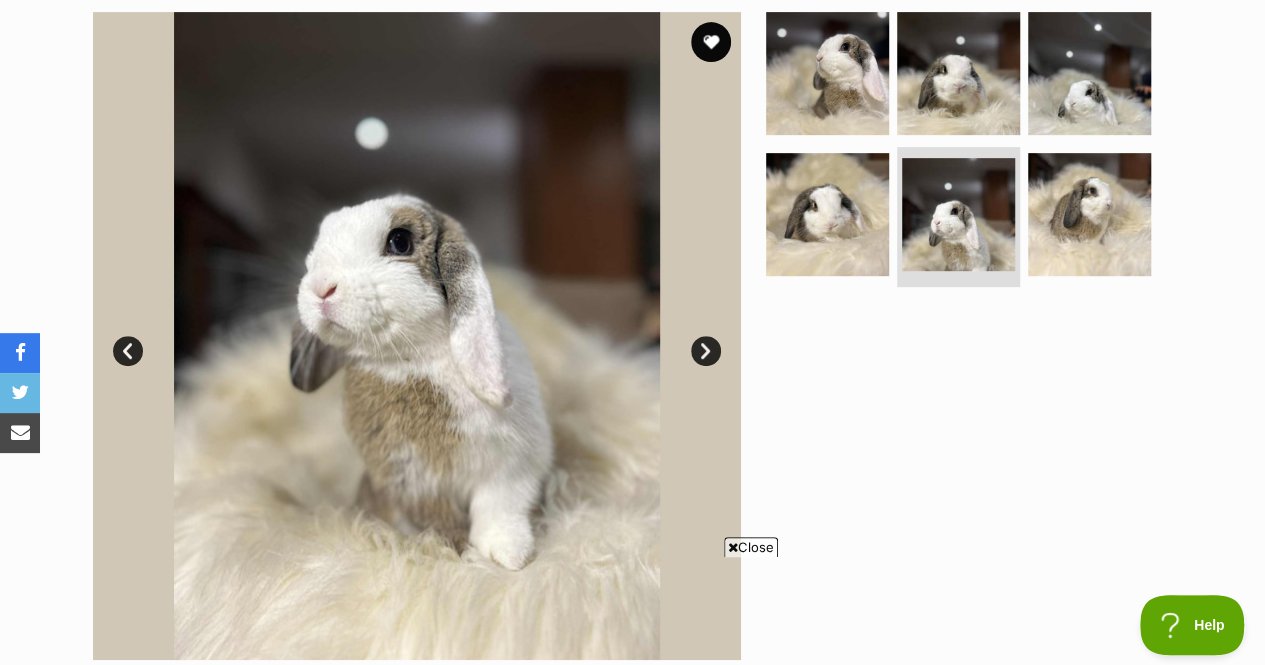 scroll, scrollTop: 413, scrollLeft: 0, axis: vertical 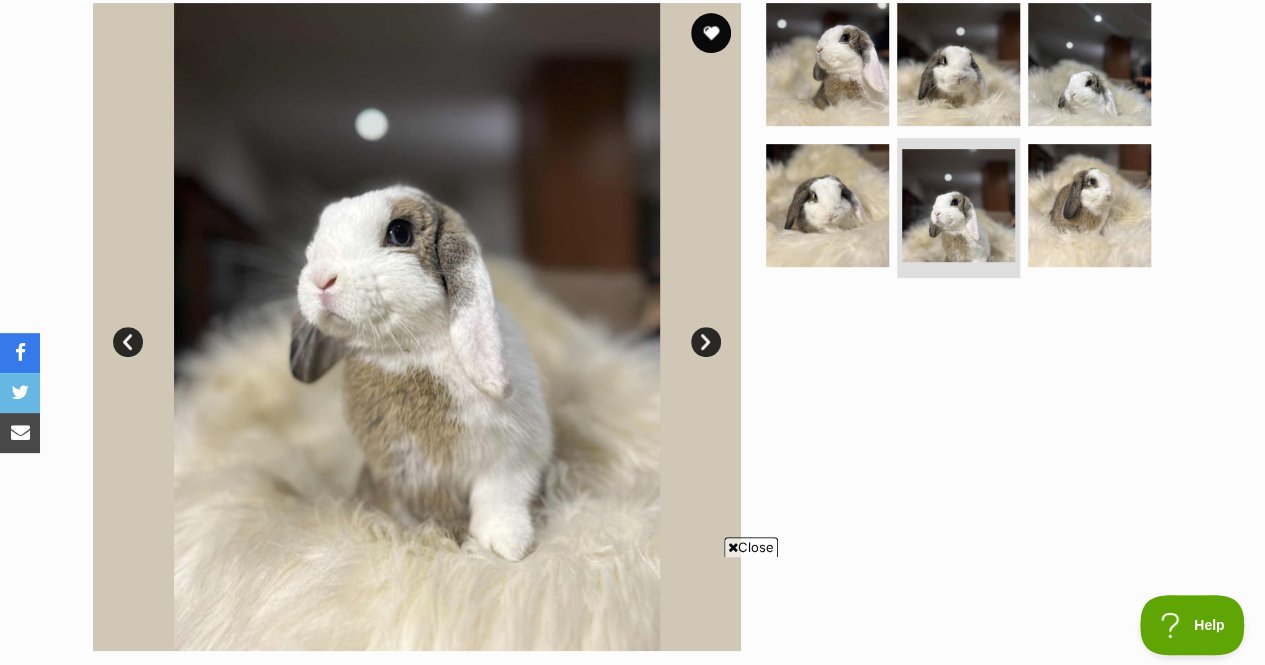 click on "Next" at bounding box center (706, 342) 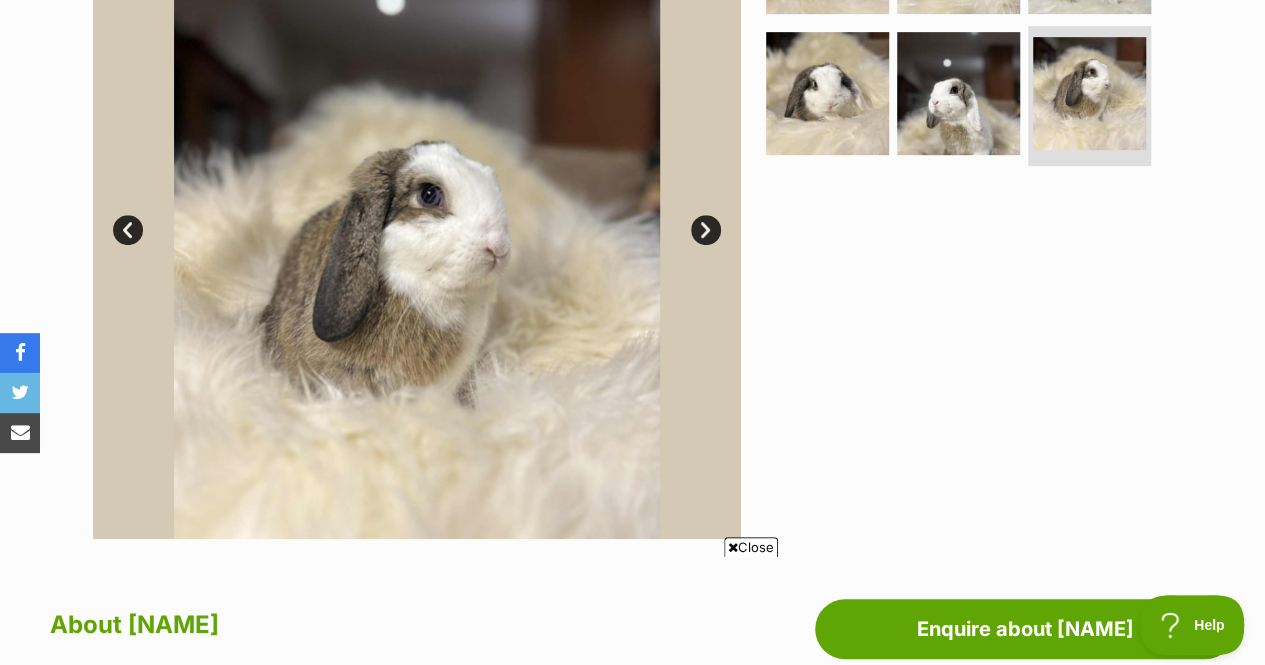 scroll, scrollTop: 523, scrollLeft: 0, axis: vertical 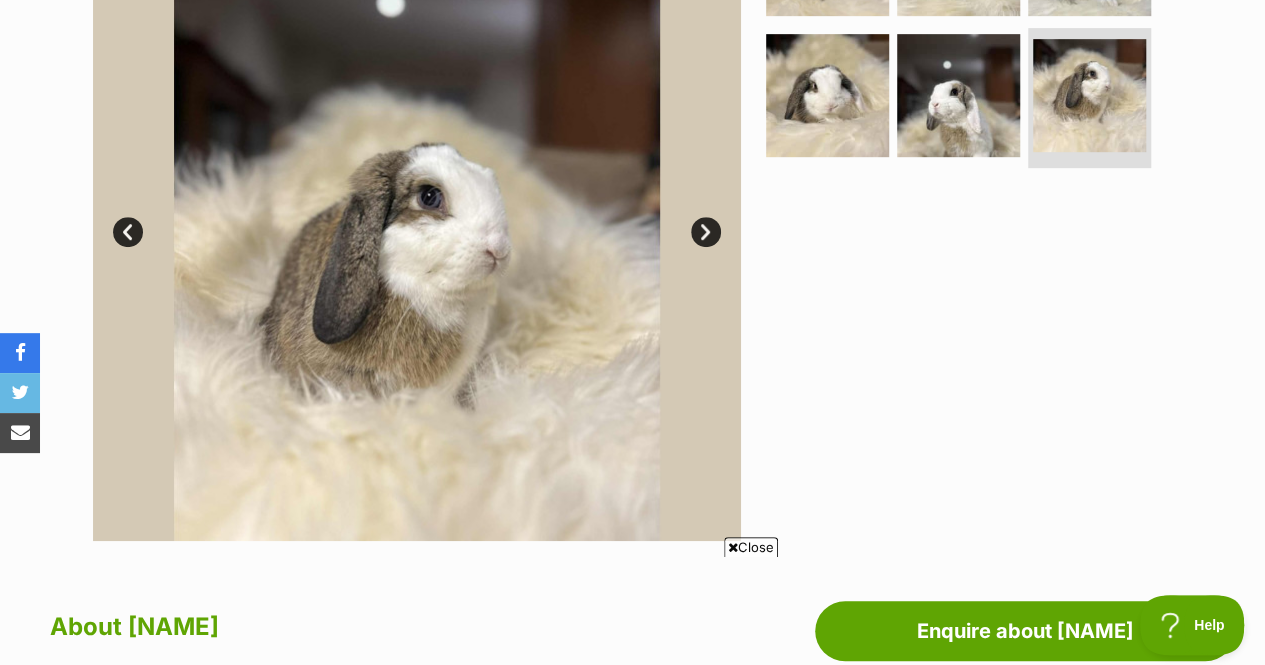click on "Next" at bounding box center [706, 232] 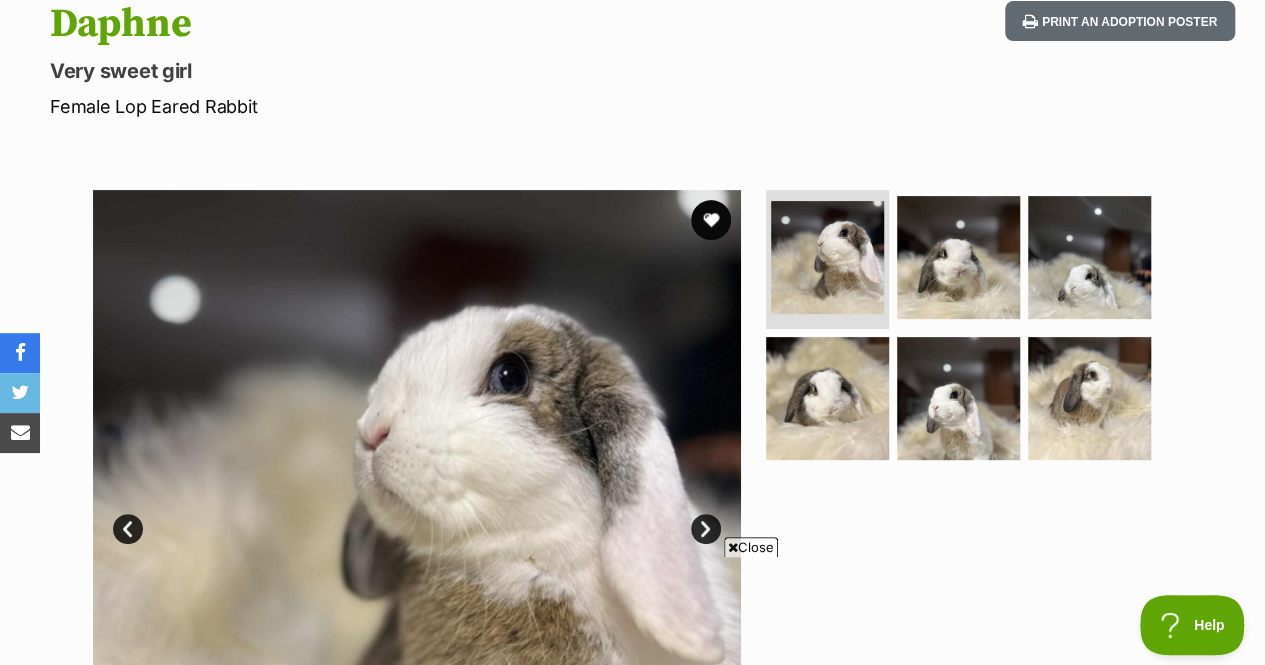 scroll, scrollTop: 225, scrollLeft: 0, axis: vertical 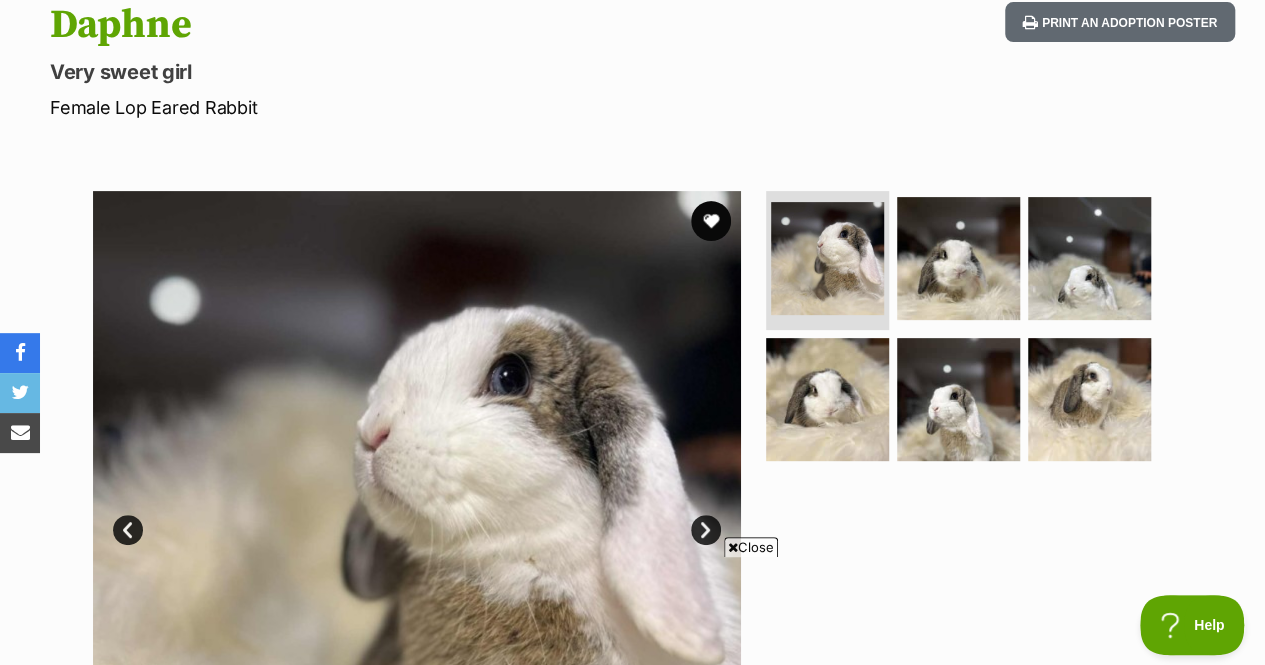 click at bounding box center [711, 221] 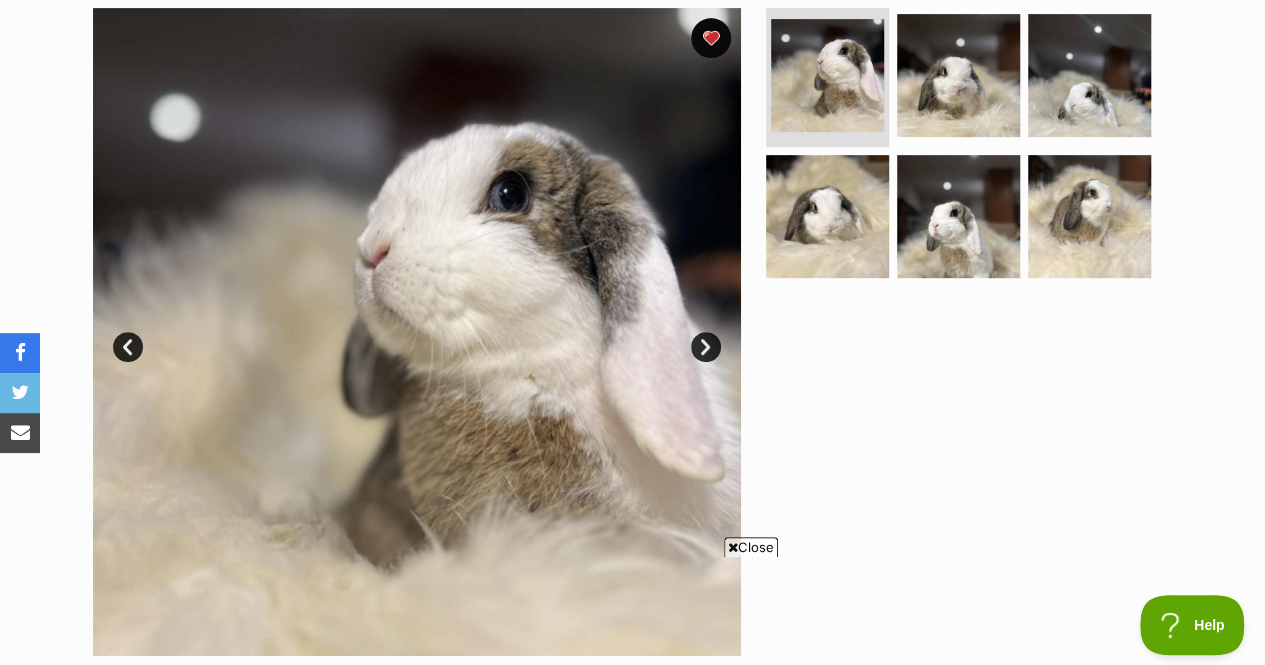 scroll, scrollTop: 0, scrollLeft: 0, axis: both 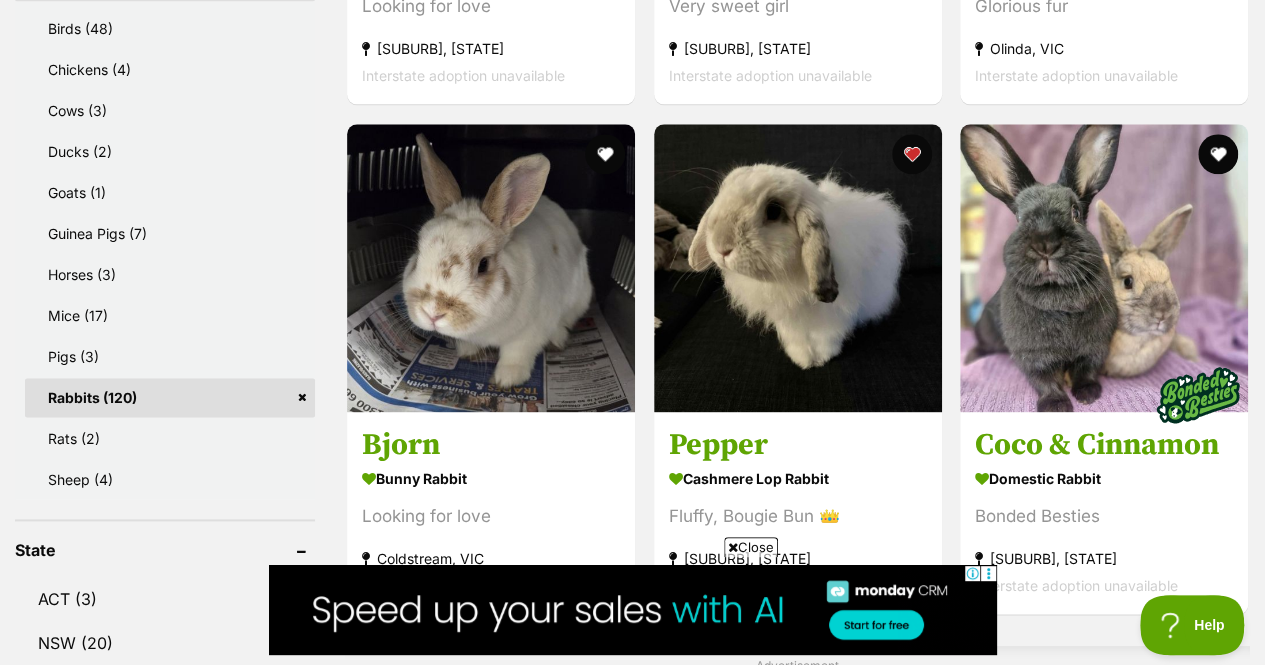 click at bounding box center (798, 268) 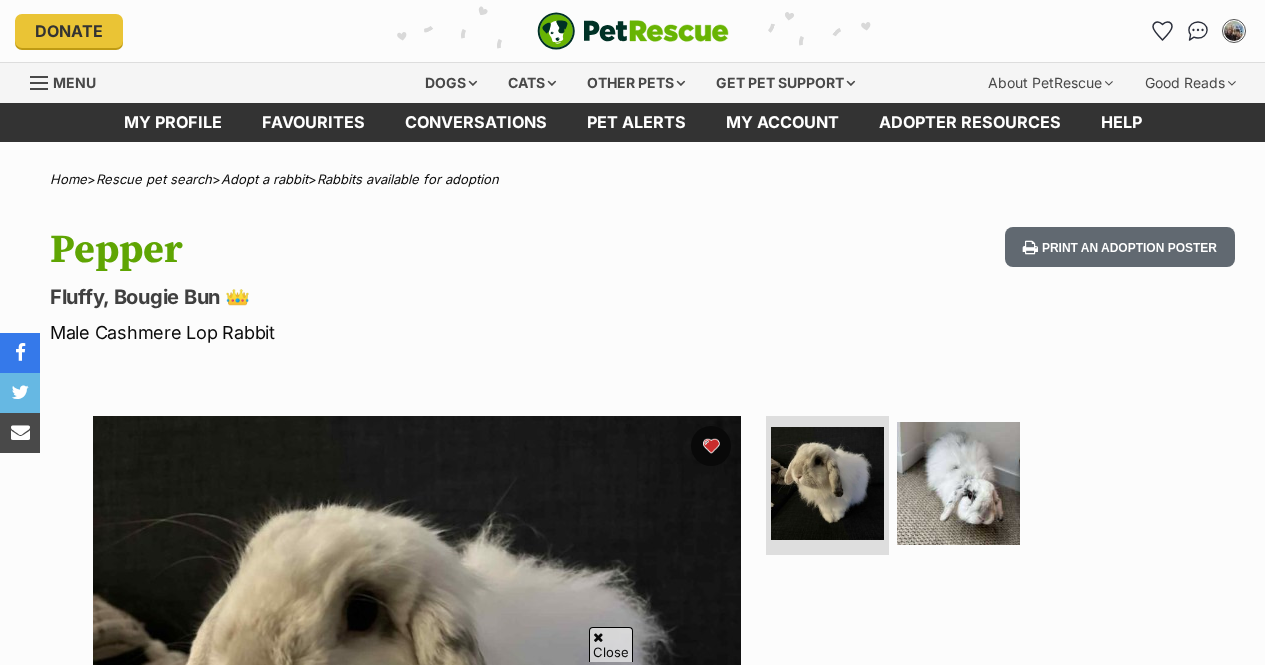 scroll, scrollTop: 334, scrollLeft: 0, axis: vertical 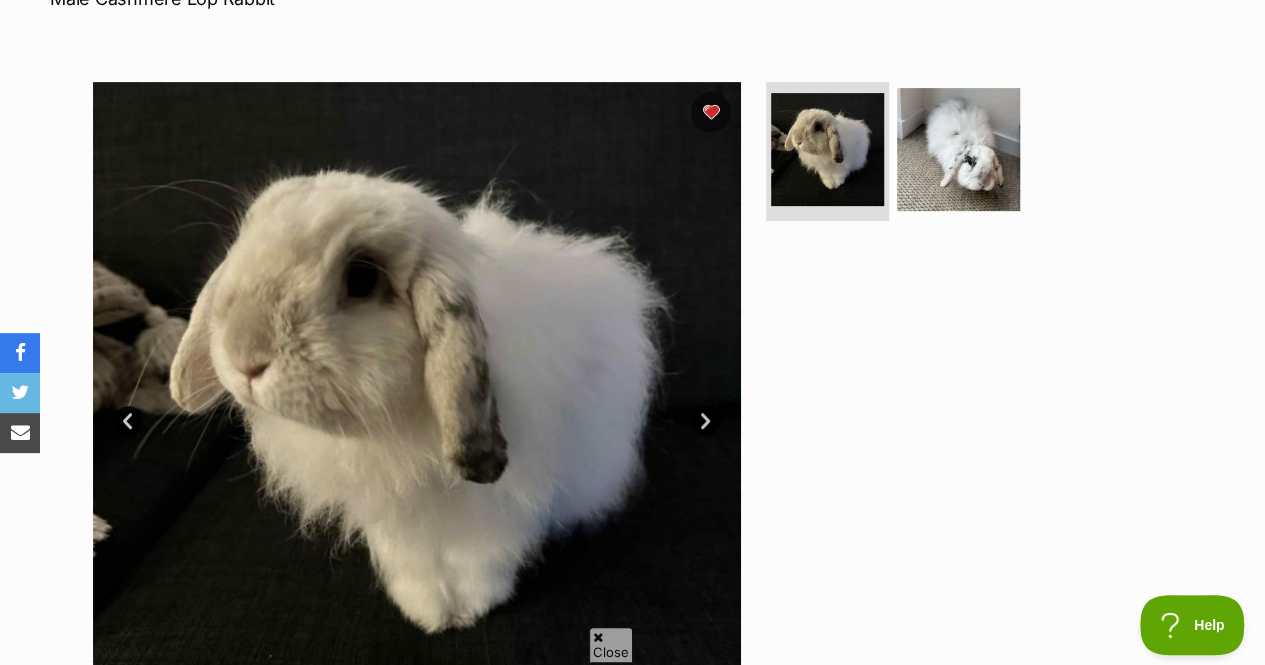 click on "Next" at bounding box center [706, 421] 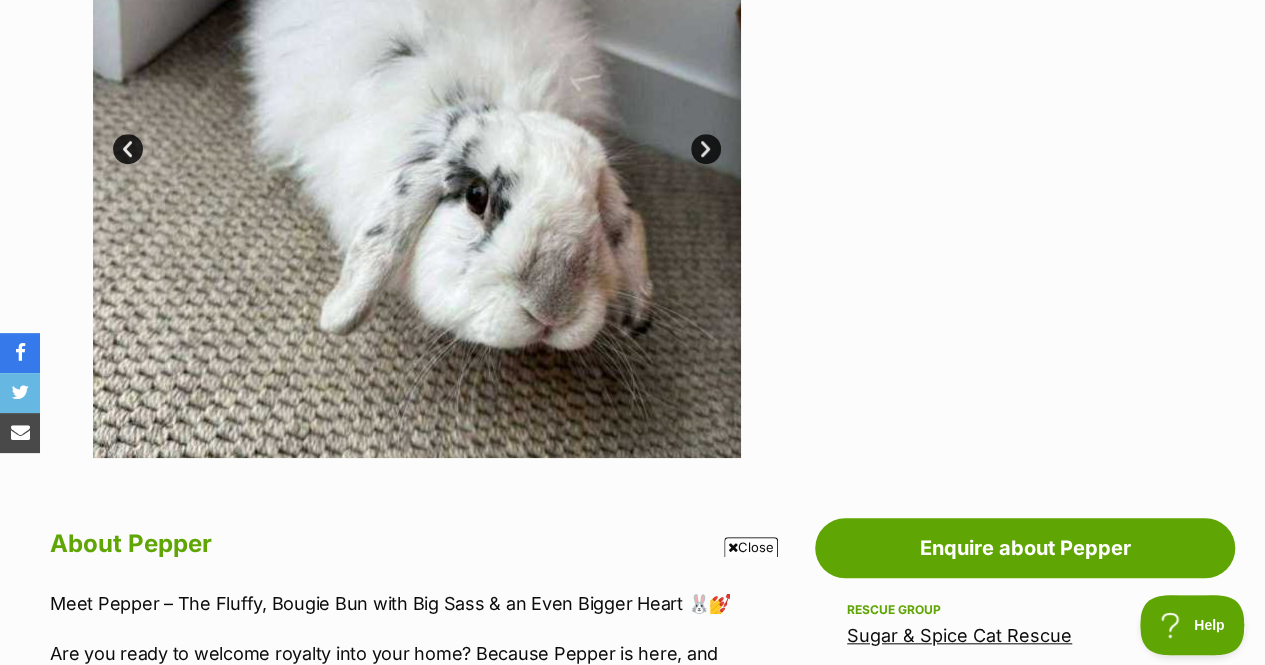 scroll, scrollTop: 0, scrollLeft: 0, axis: both 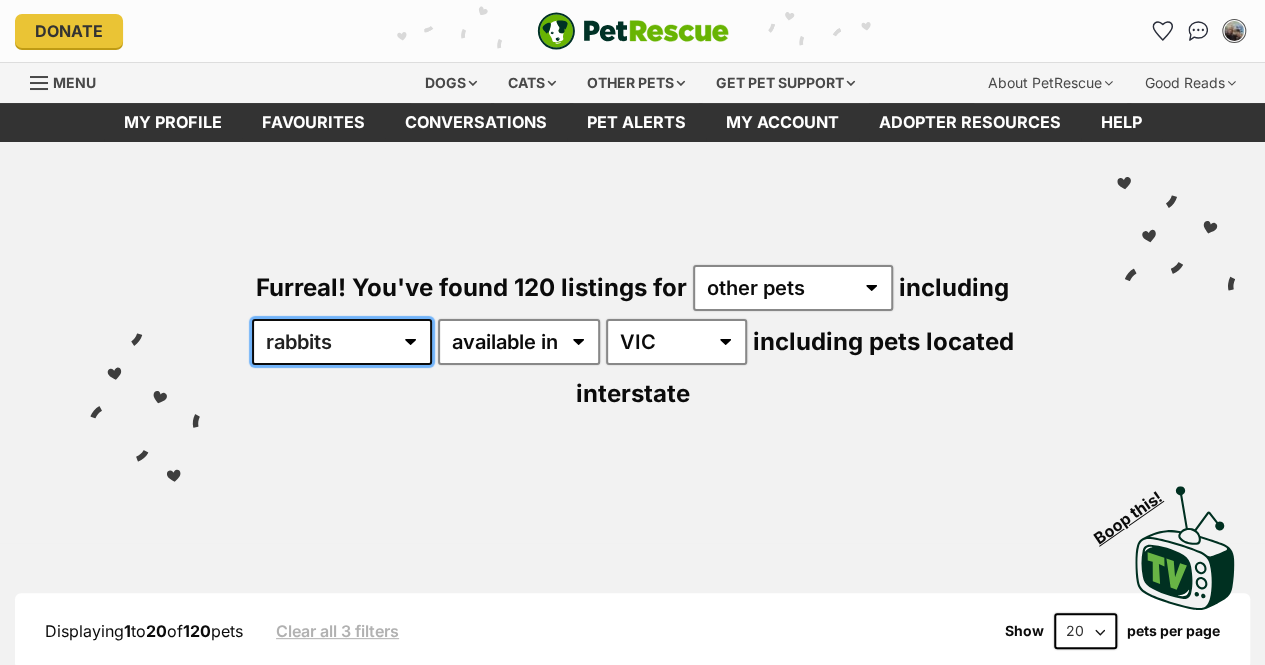 click on "all other pets
Birds
Chickens
Cows
Ducks
Goats
Guinea Pigs
Horses
Mice
Pigs
Rabbits
Rats
Sheep" at bounding box center [342, 342] 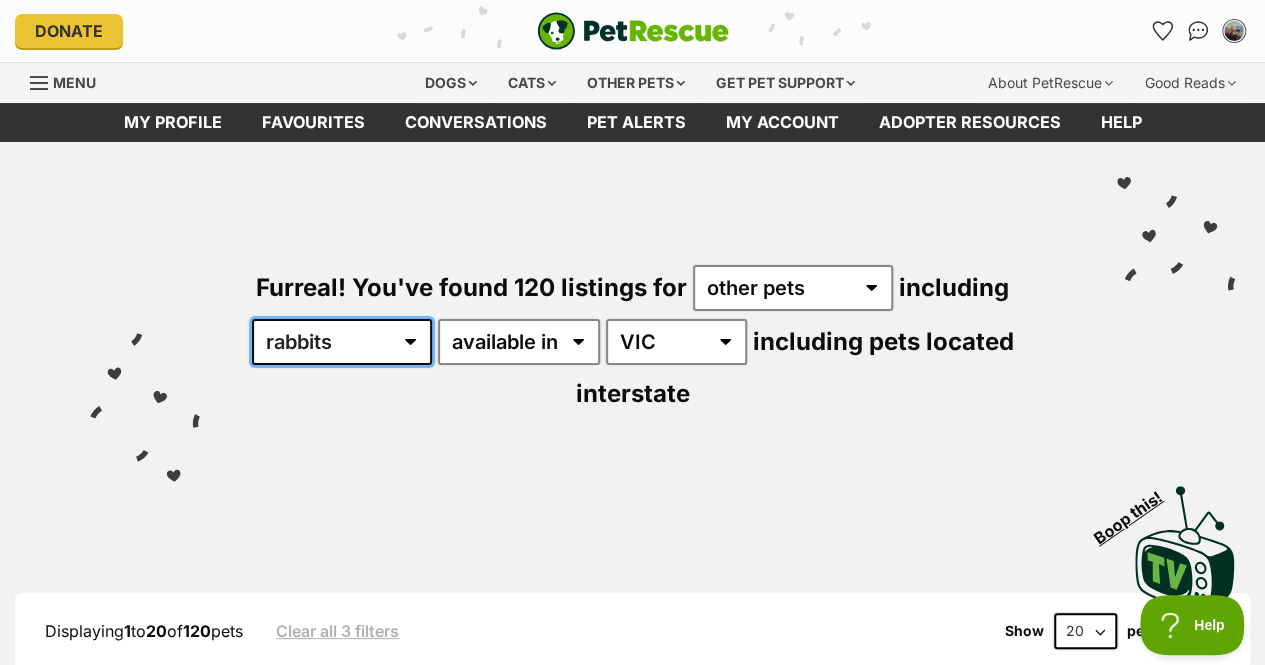 scroll, scrollTop: 0, scrollLeft: 0, axis: both 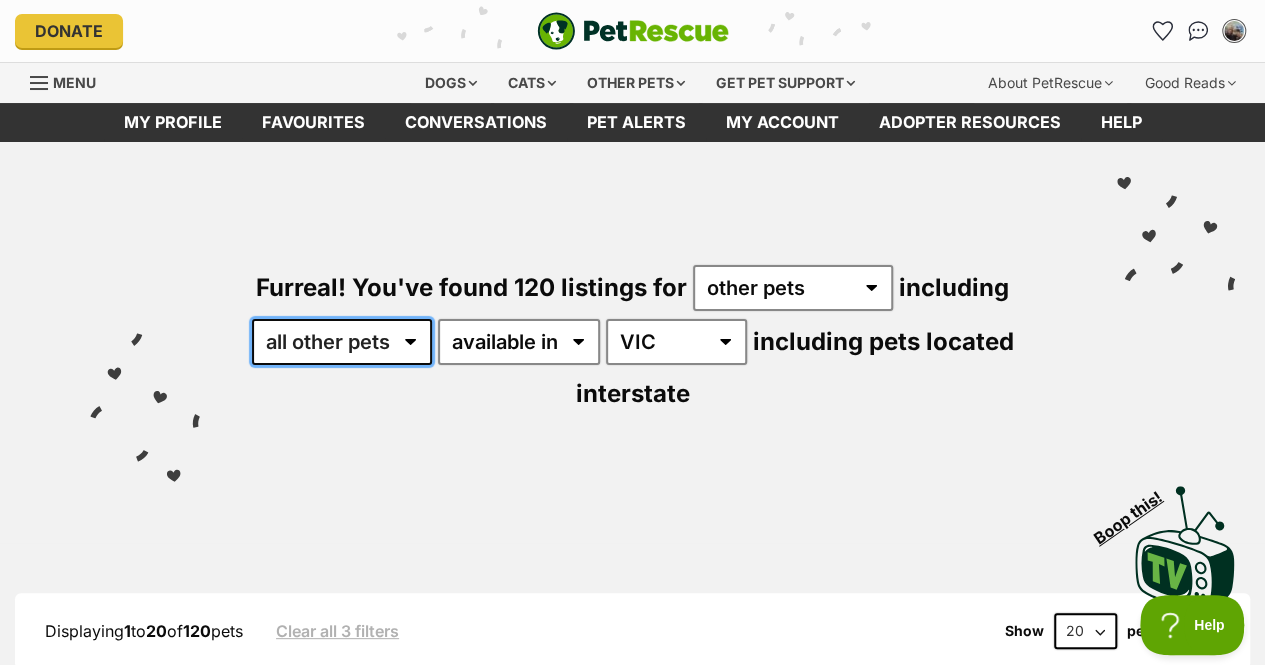 click on "all other pets
Birds
Chickens
Cows
Ducks
Goats
Guinea Pigs
Horses
Mice
Pigs
Rabbits
Rats
Sheep" at bounding box center (342, 342) 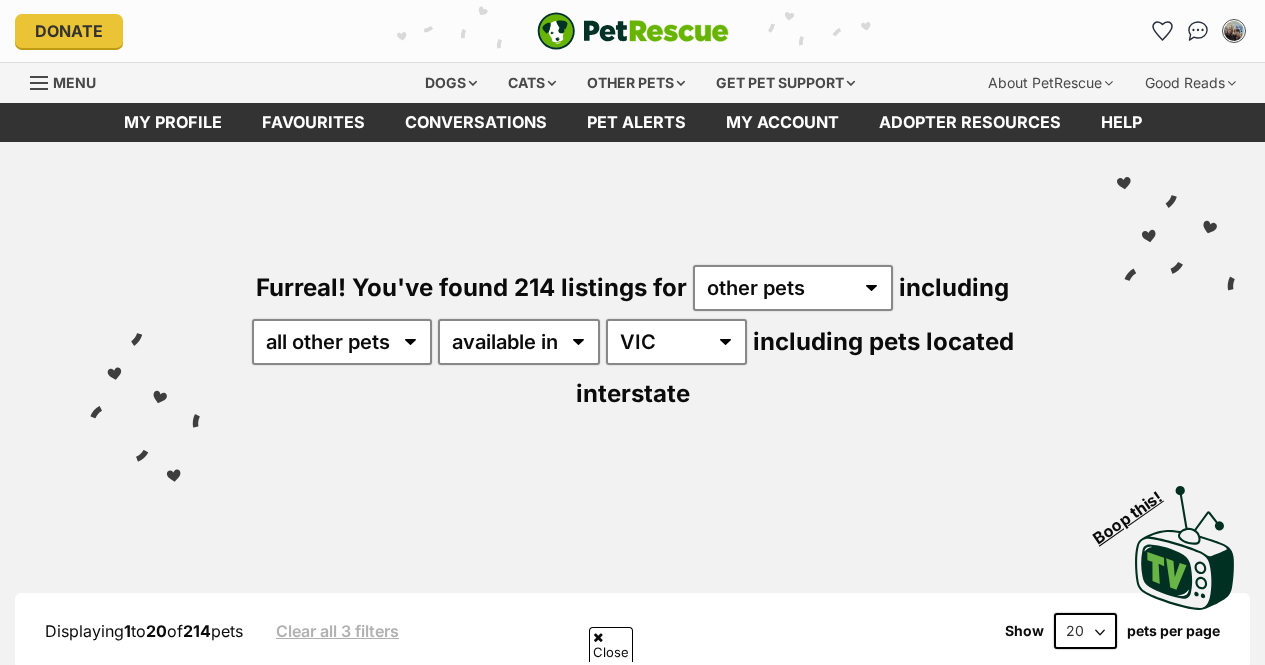 scroll, scrollTop: 395, scrollLeft: 0, axis: vertical 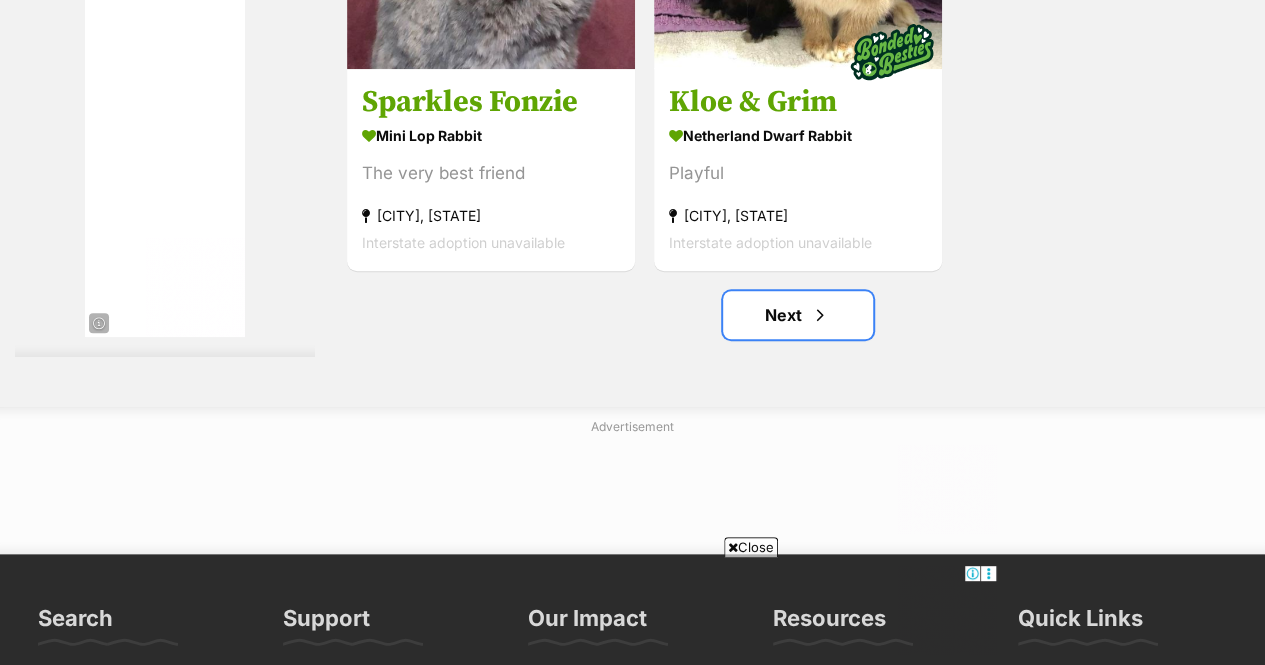 click on "Next" at bounding box center [798, 315] 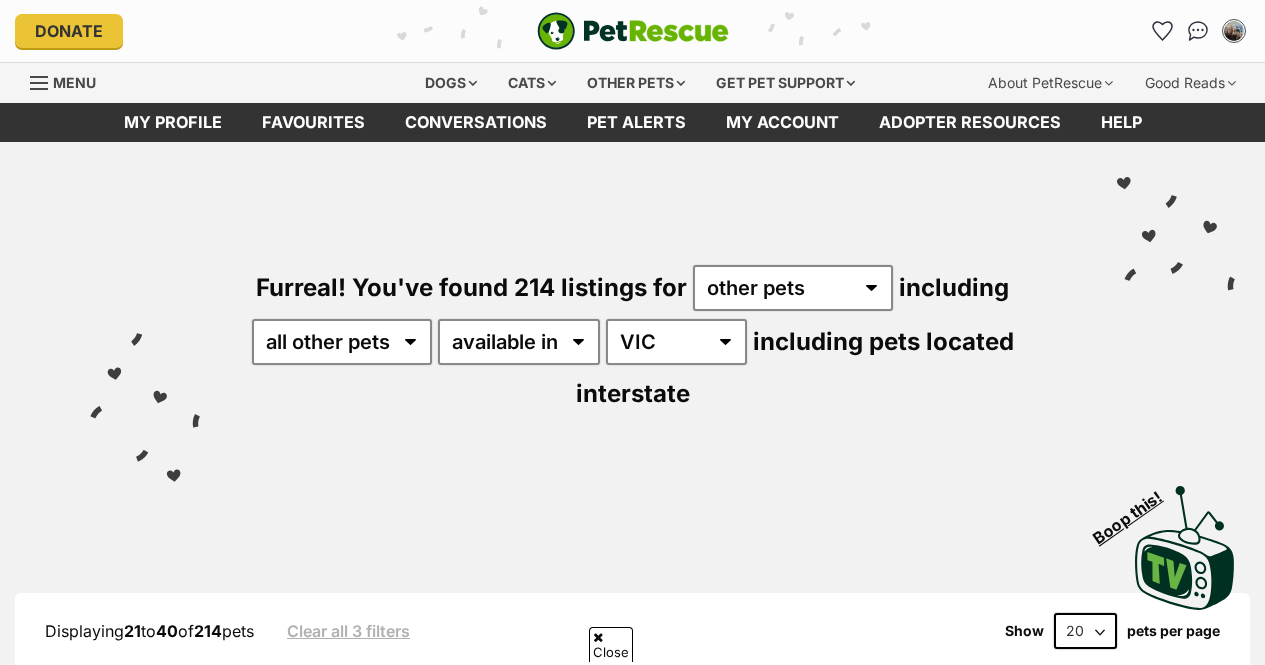 scroll, scrollTop: 446, scrollLeft: 0, axis: vertical 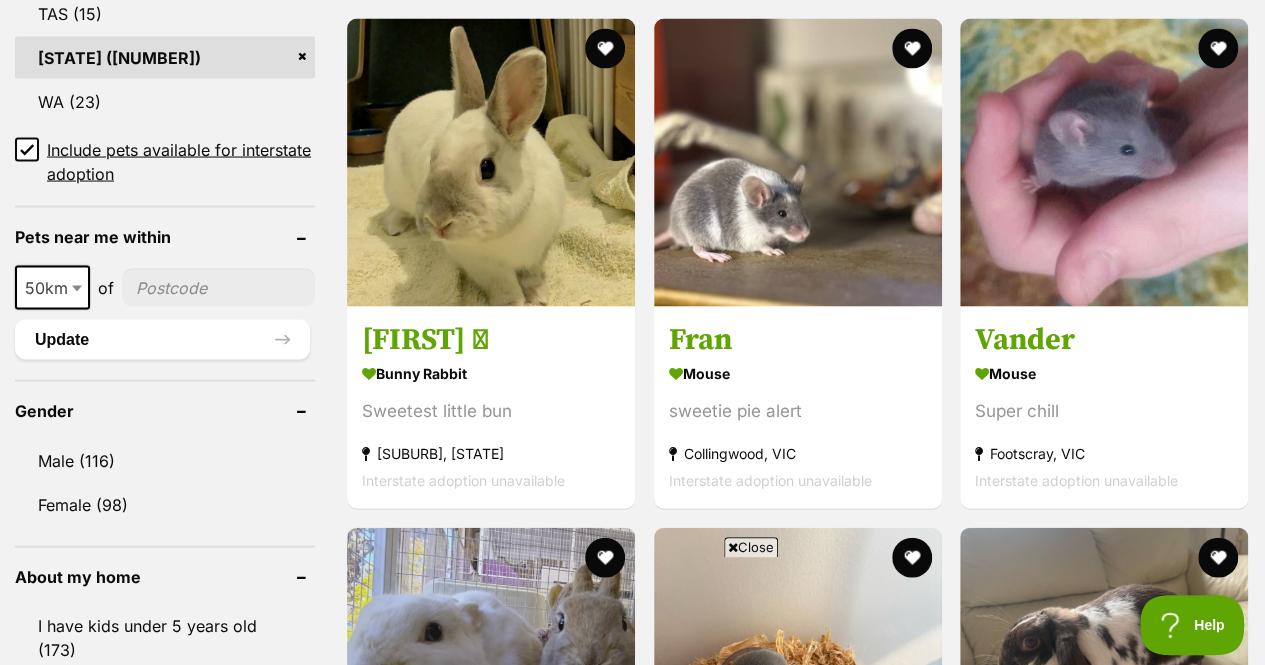 click at bounding box center (1218, 48) 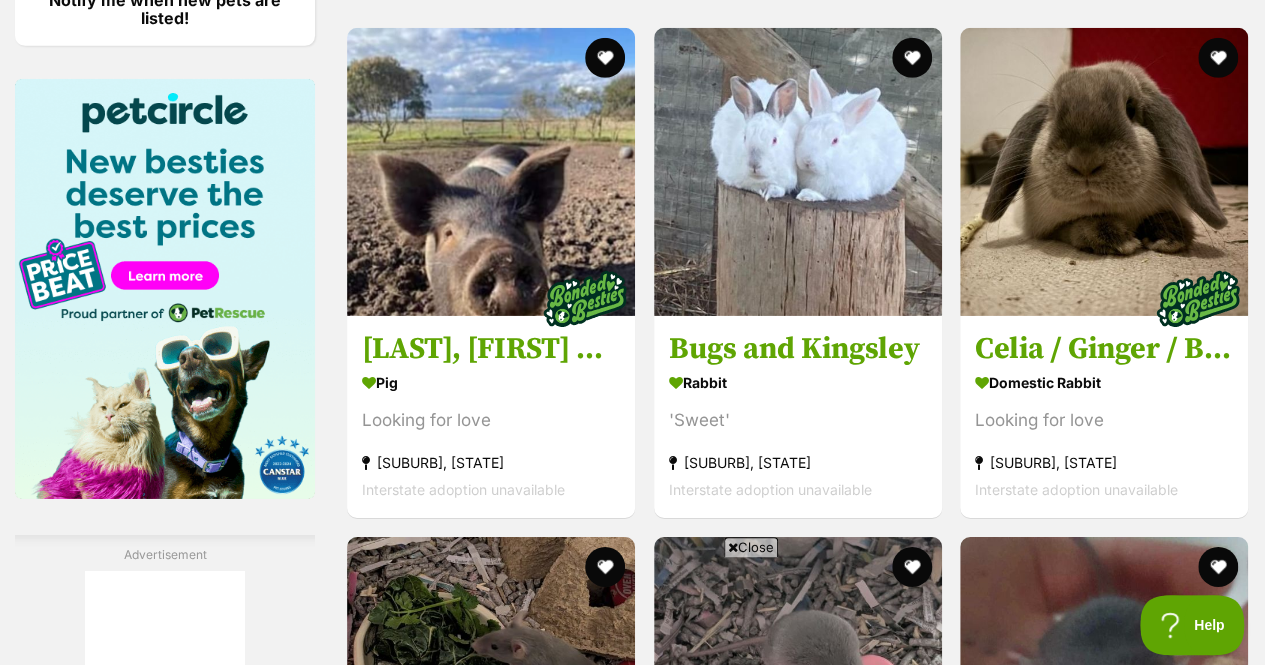scroll, scrollTop: 3094, scrollLeft: 0, axis: vertical 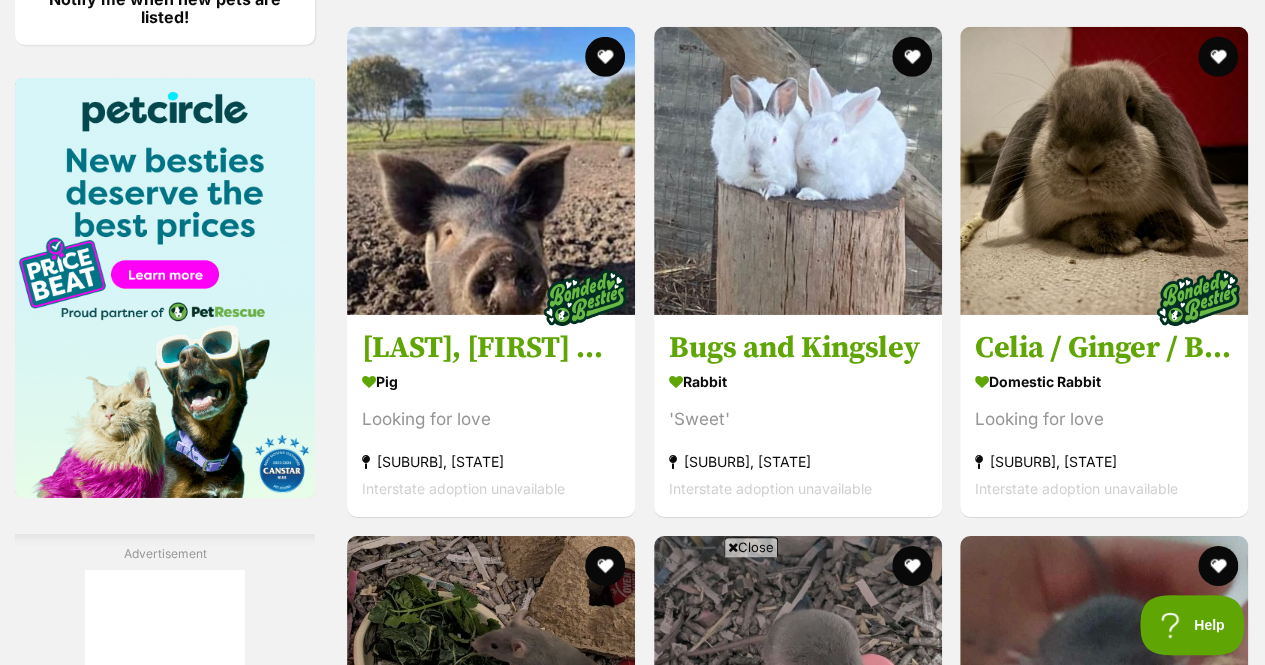 click at bounding box center [1218, 57] 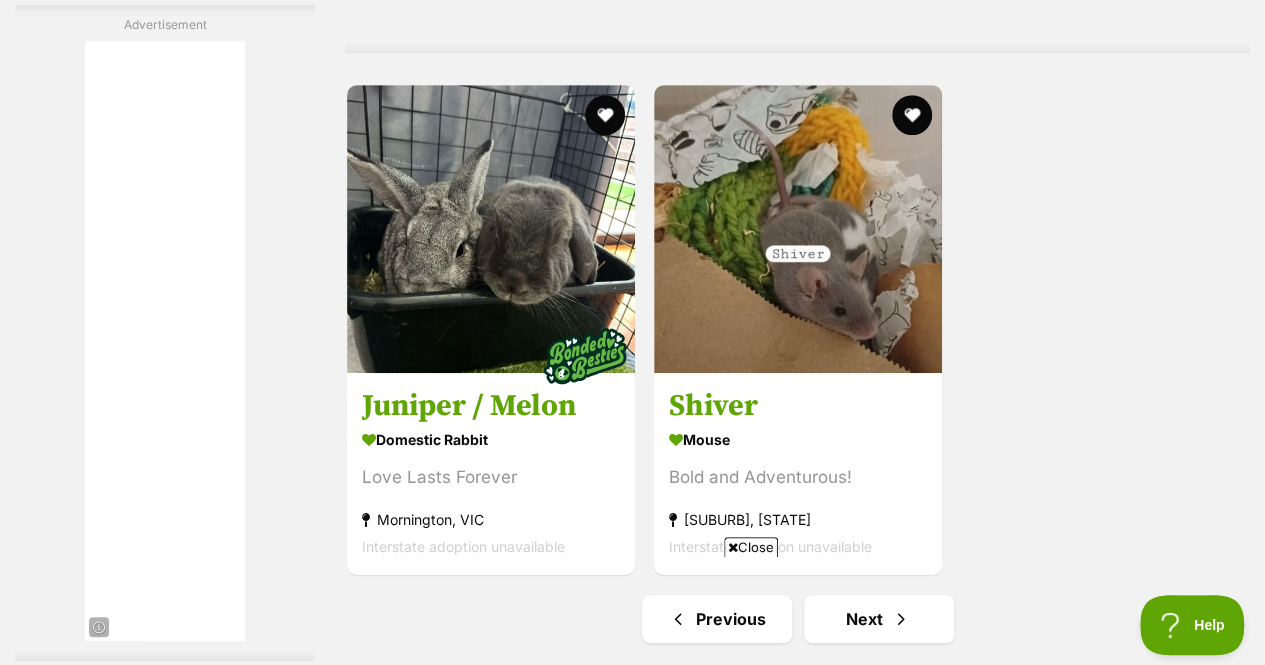 scroll, scrollTop: 4547, scrollLeft: 0, axis: vertical 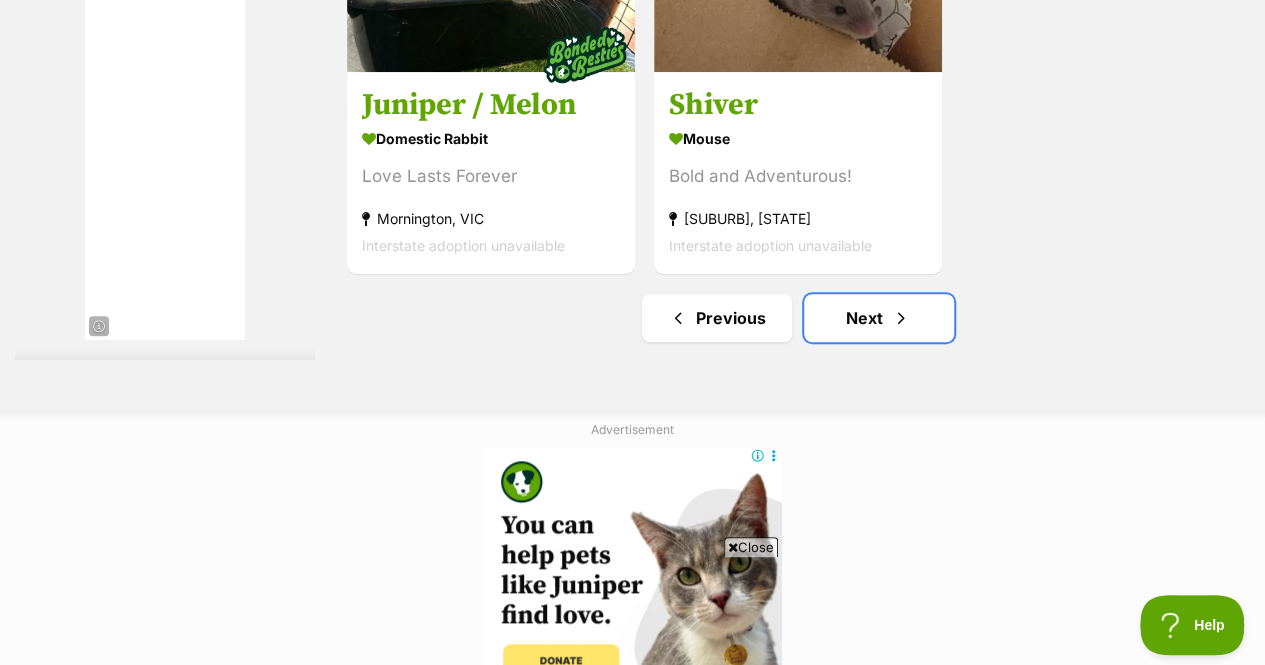click on "Next" at bounding box center (879, 318) 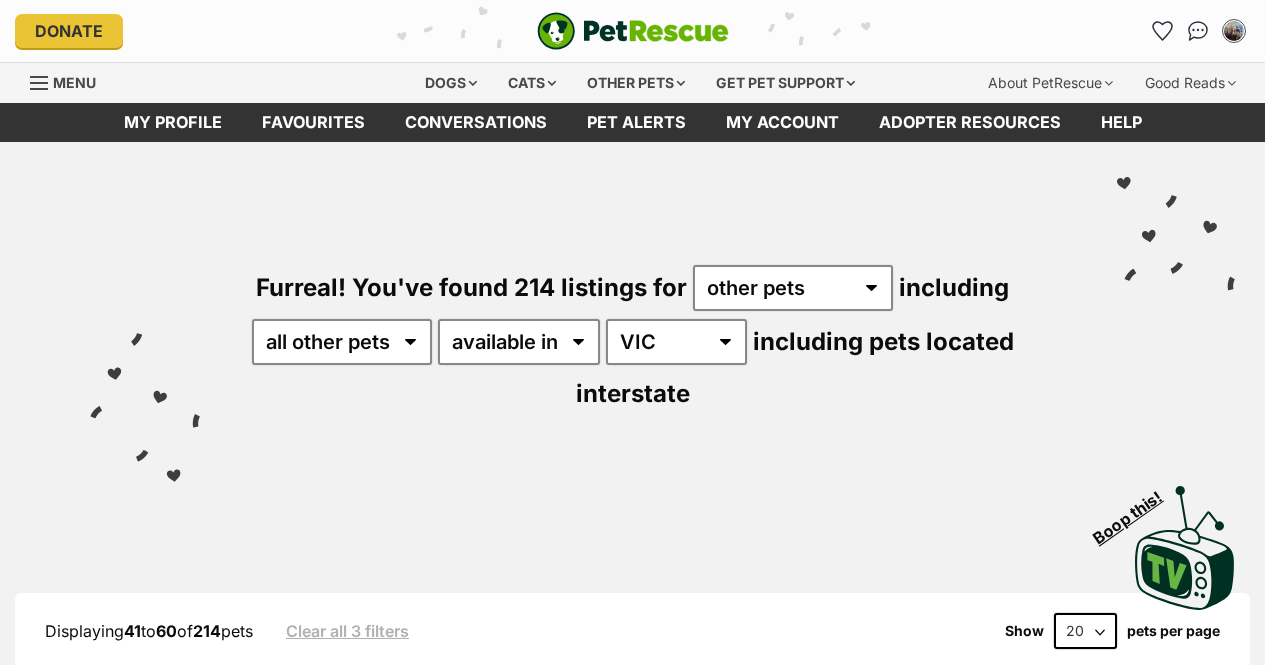 scroll, scrollTop: 374, scrollLeft: 0, axis: vertical 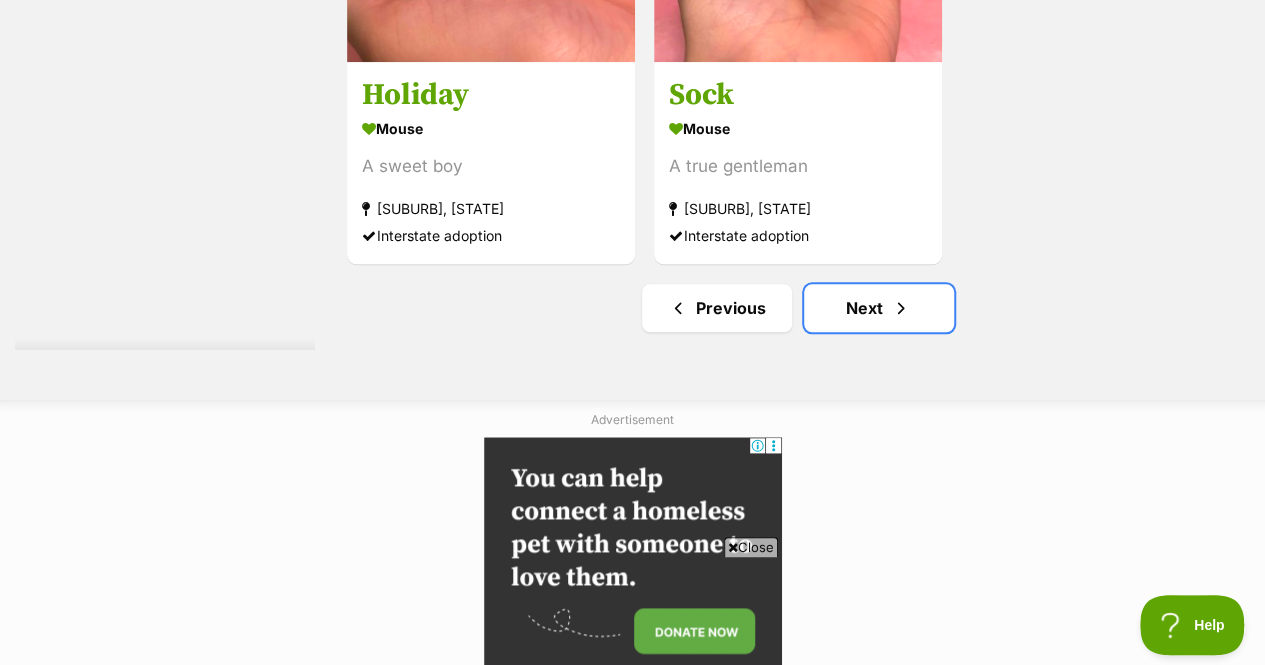 click on "Next" at bounding box center (879, 308) 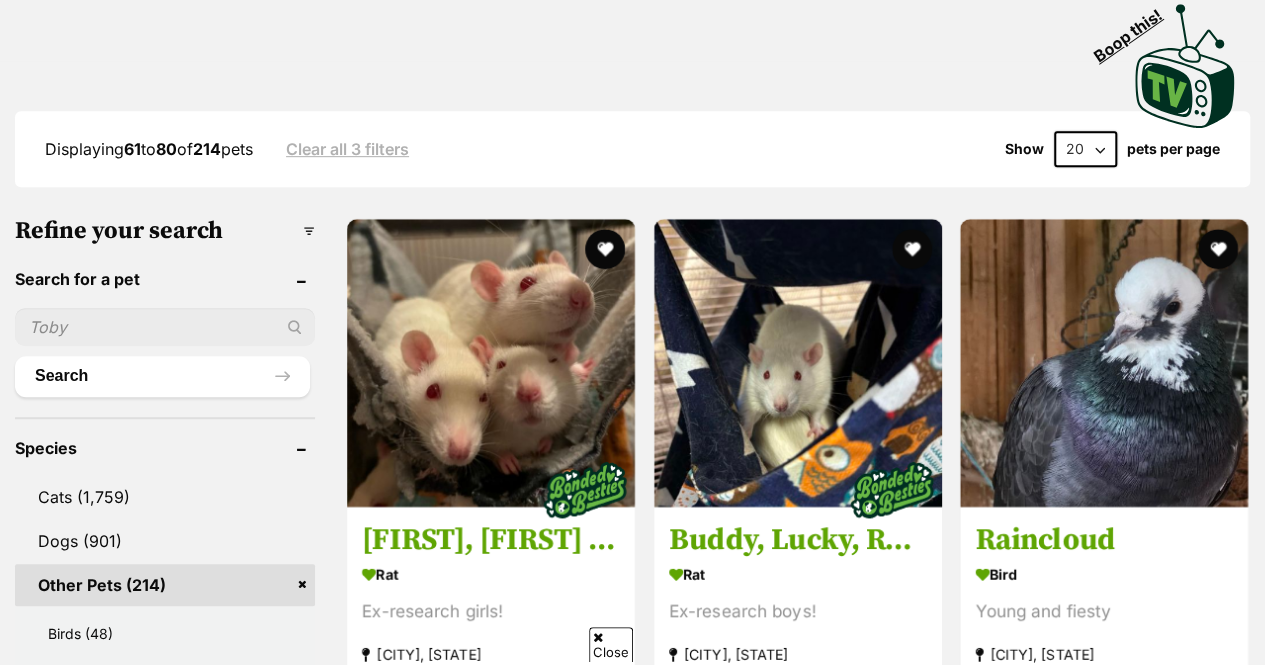 scroll, scrollTop: 0, scrollLeft: 0, axis: both 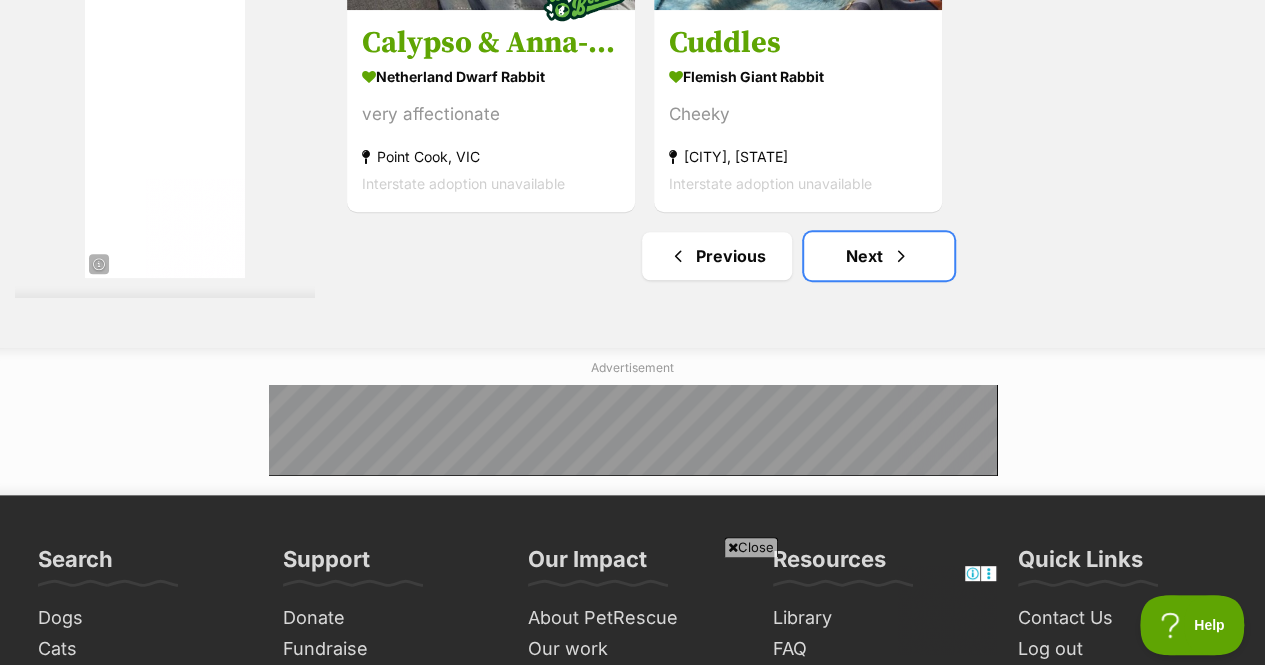 click on "Next" at bounding box center (879, 256) 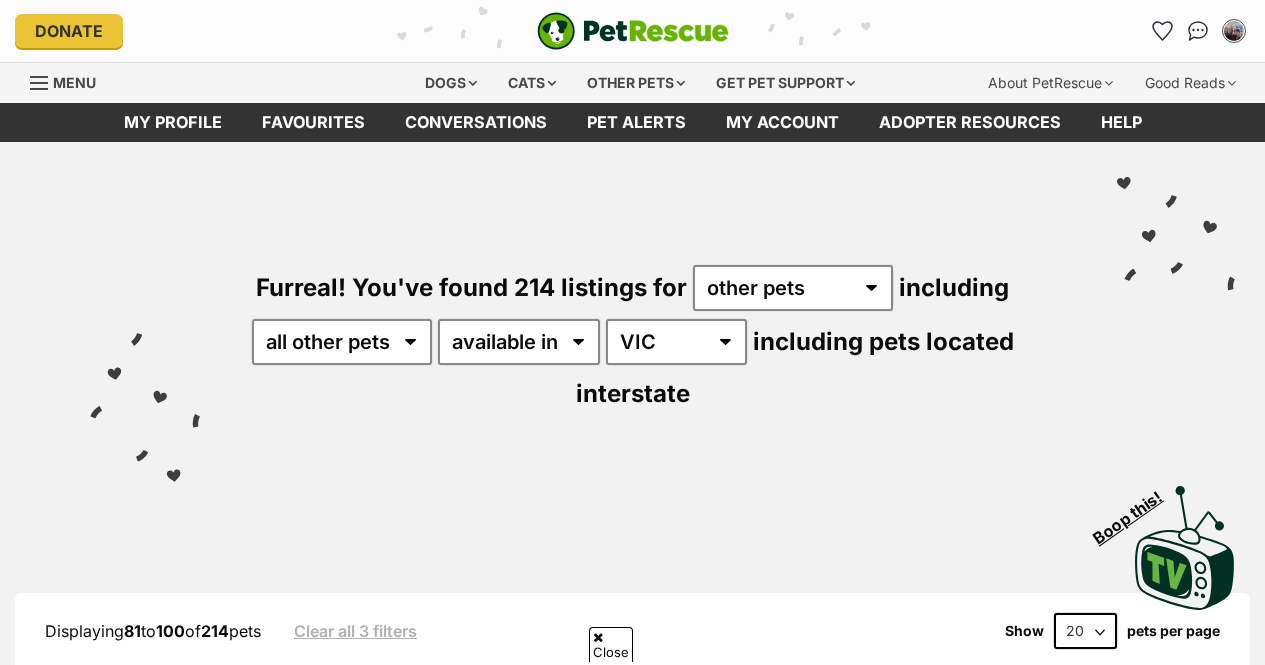 scroll, scrollTop: 426, scrollLeft: 0, axis: vertical 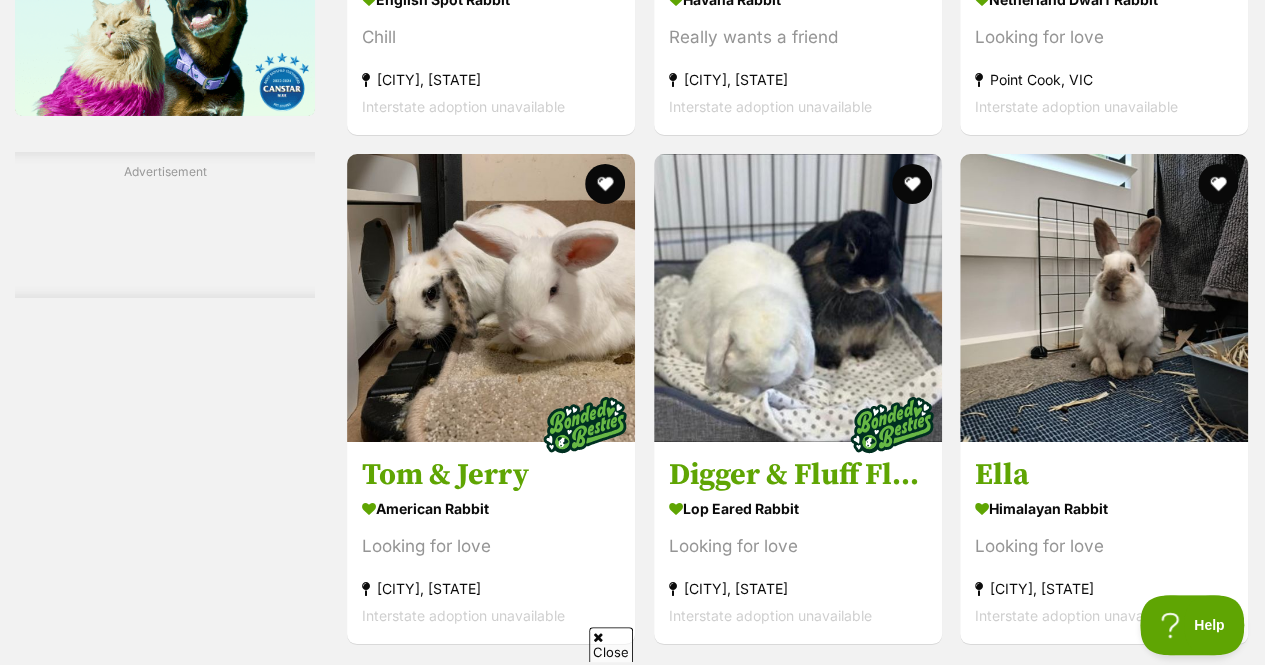 click at bounding box center [1104, 298] 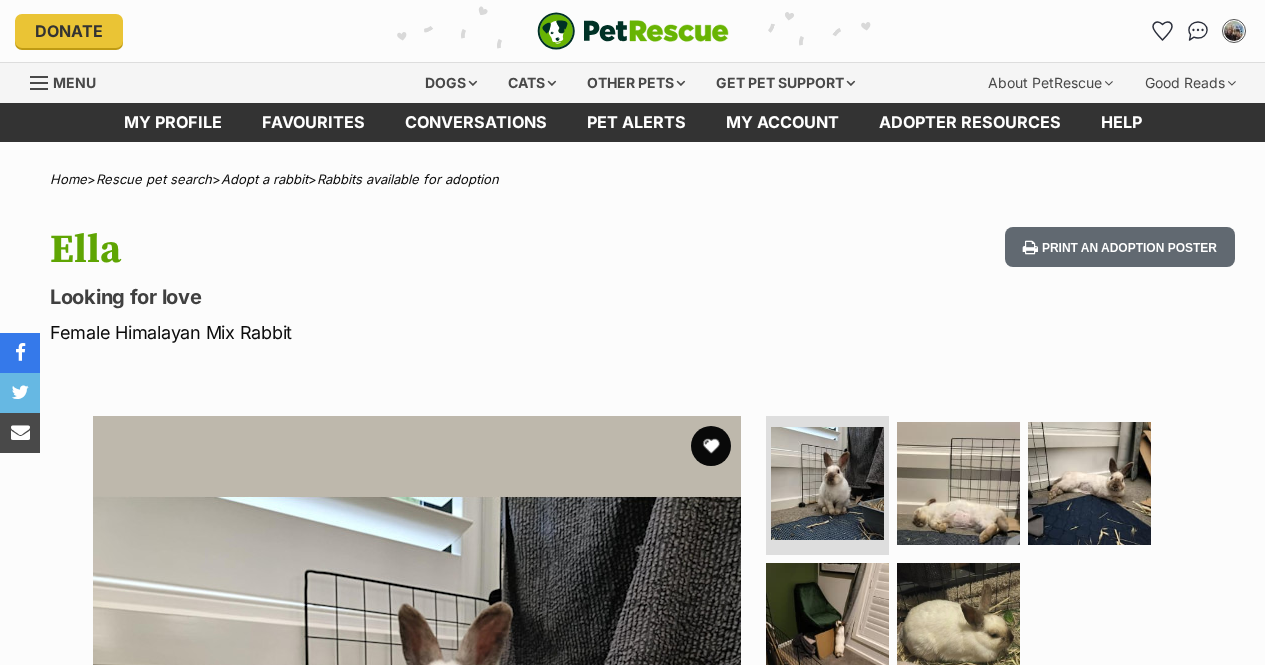 scroll, scrollTop: 0, scrollLeft: 0, axis: both 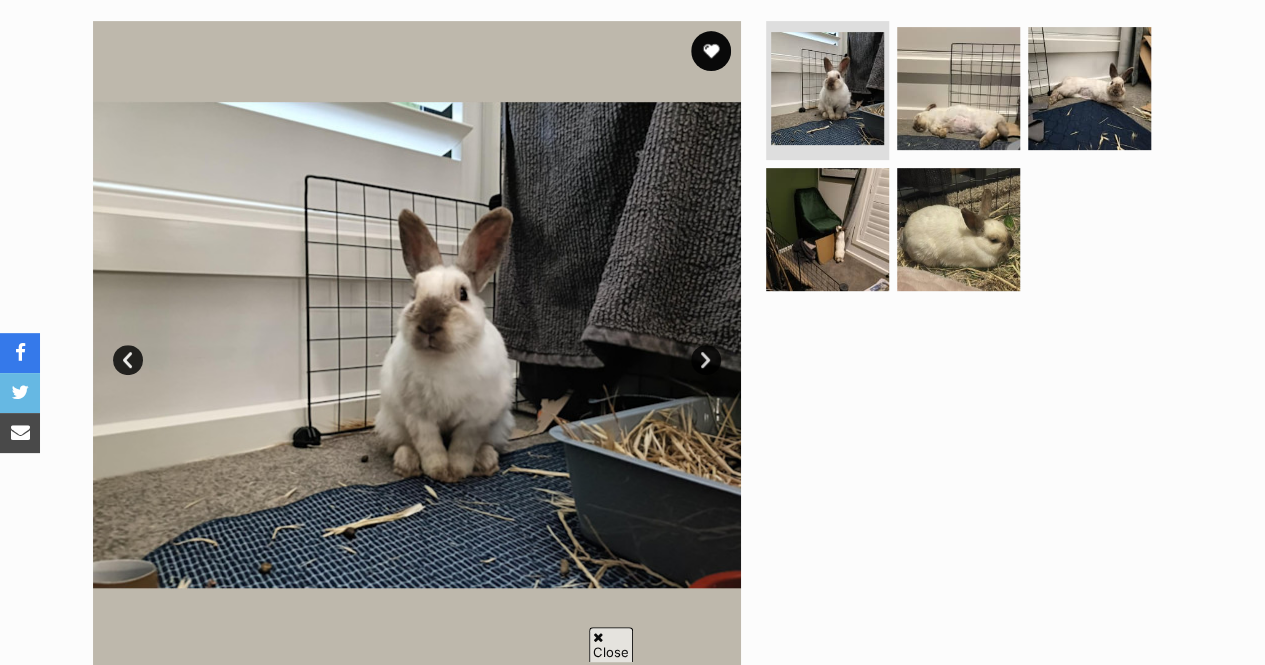 click on "Next" at bounding box center [706, 360] 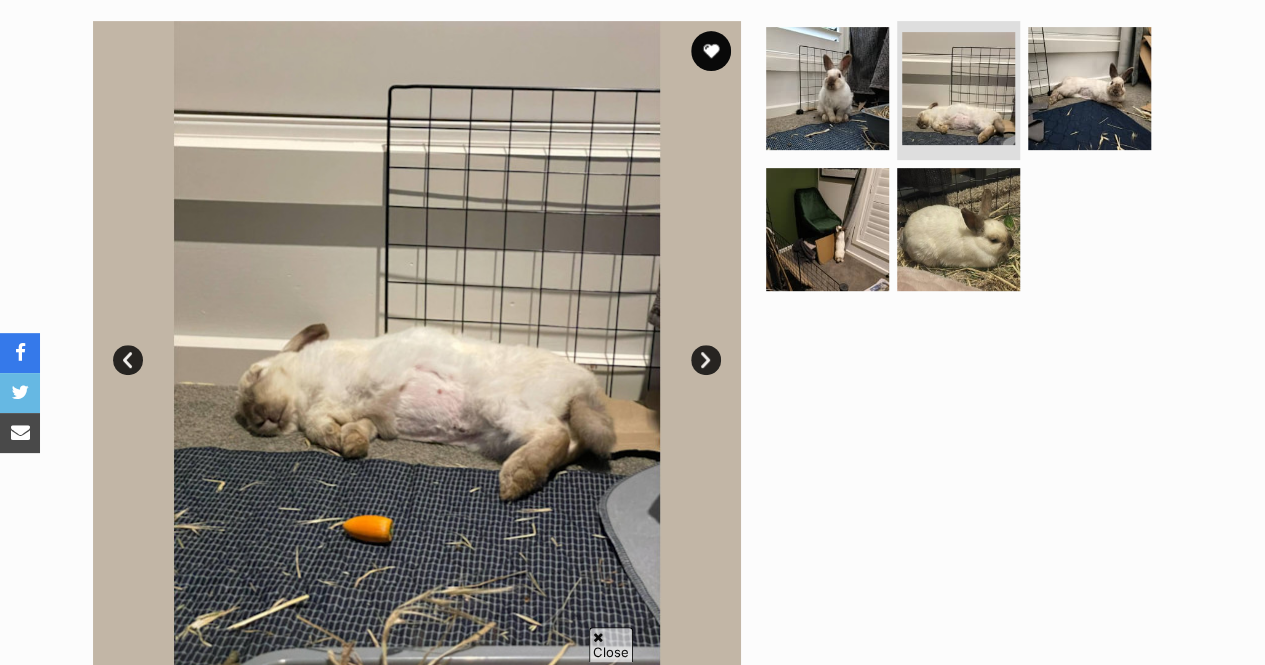 click on "Next" at bounding box center (706, 360) 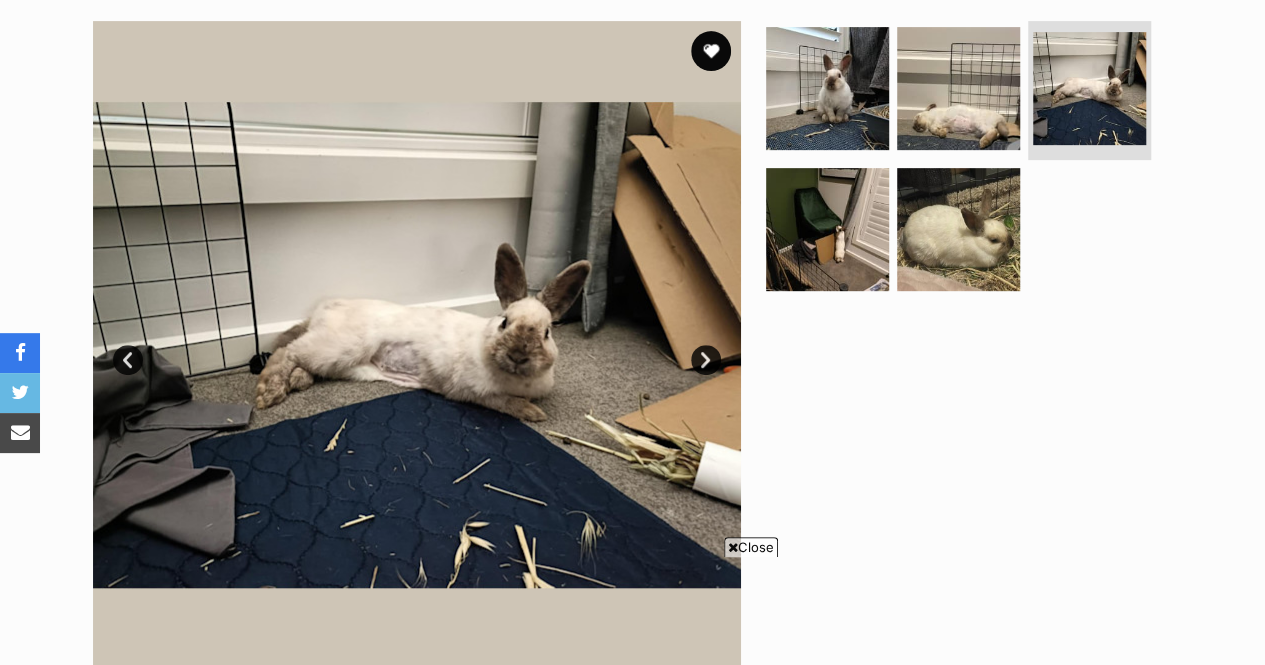 scroll, scrollTop: 0, scrollLeft: 0, axis: both 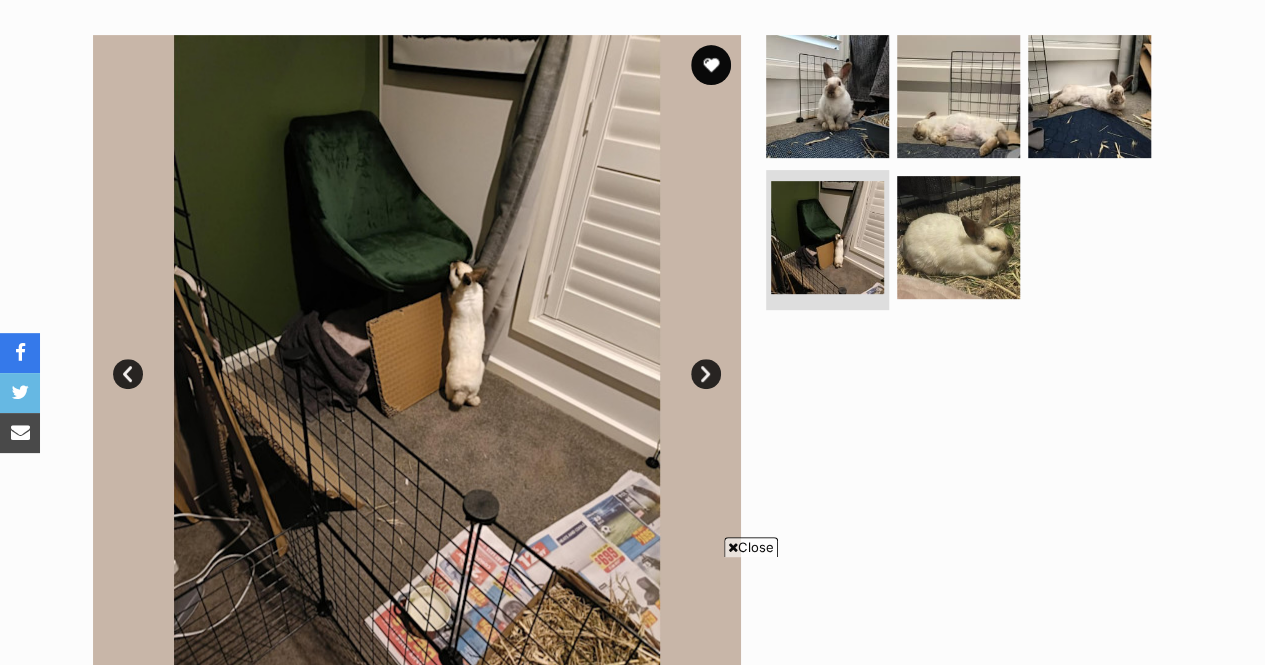 click on "Next" at bounding box center [706, 374] 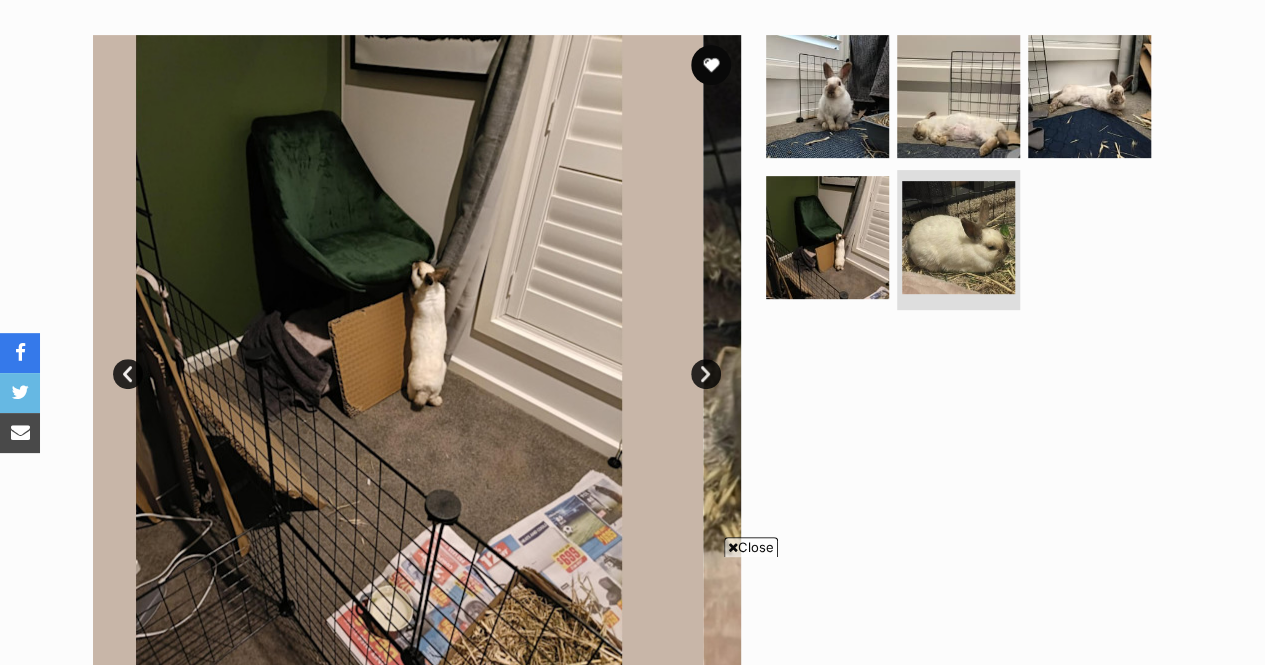 scroll, scrollTop: 0, scrollLeft: 0, axis: both 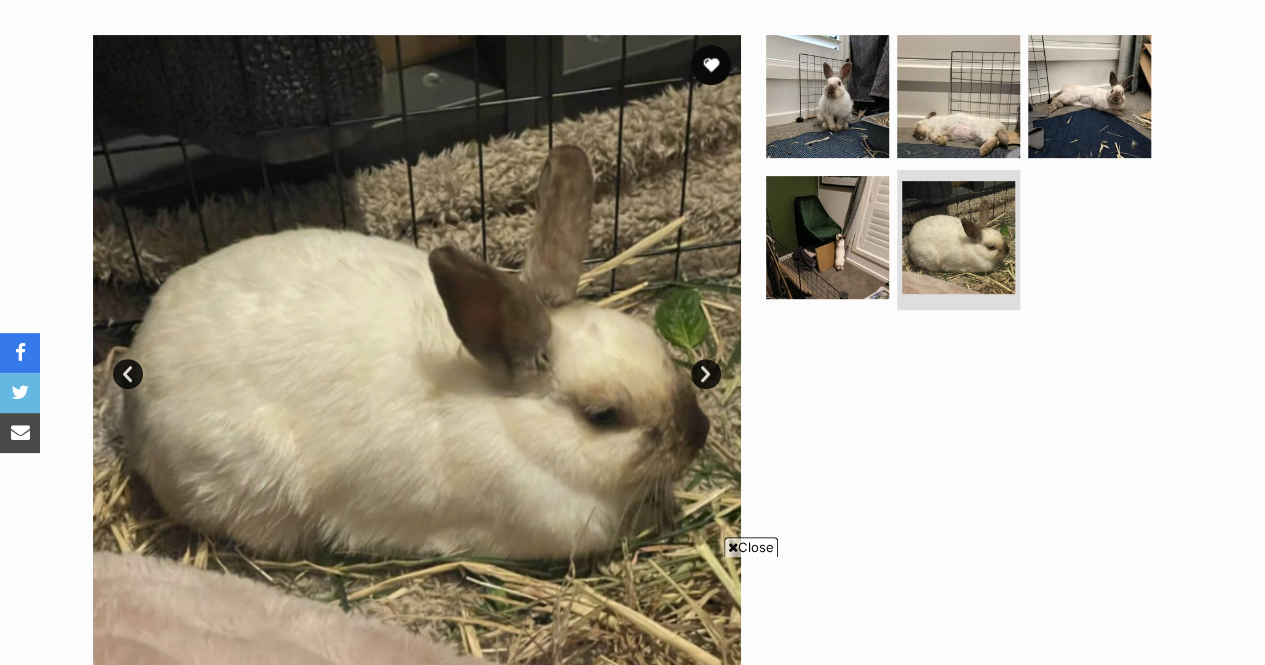 click on "Next" at bounding box center (706, 374) 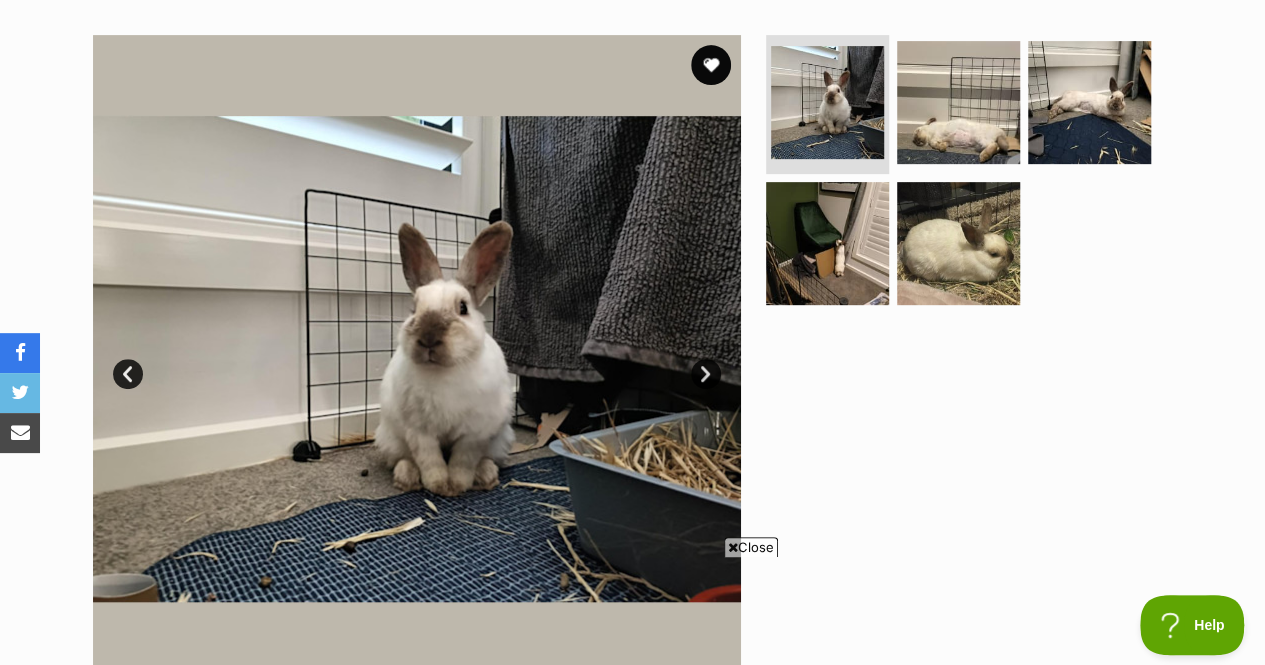 scroll, scrollTop: 0, scrollLeft: 0, axis: both 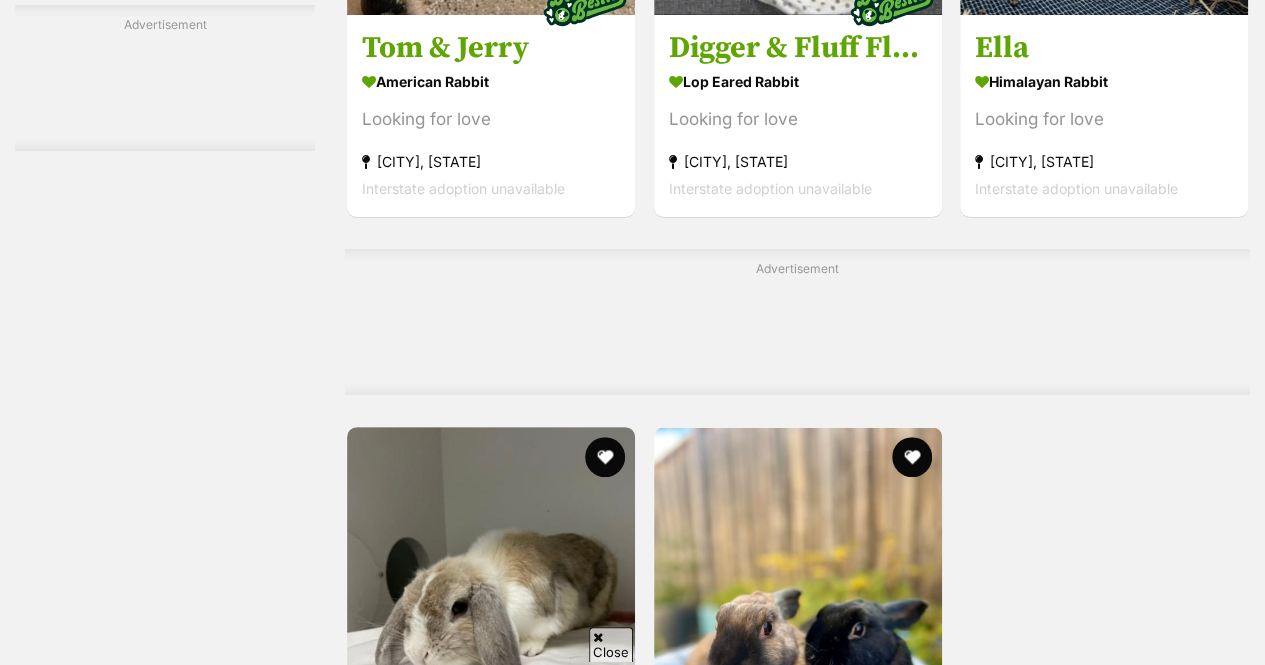 click at bounding box center [491, 571] 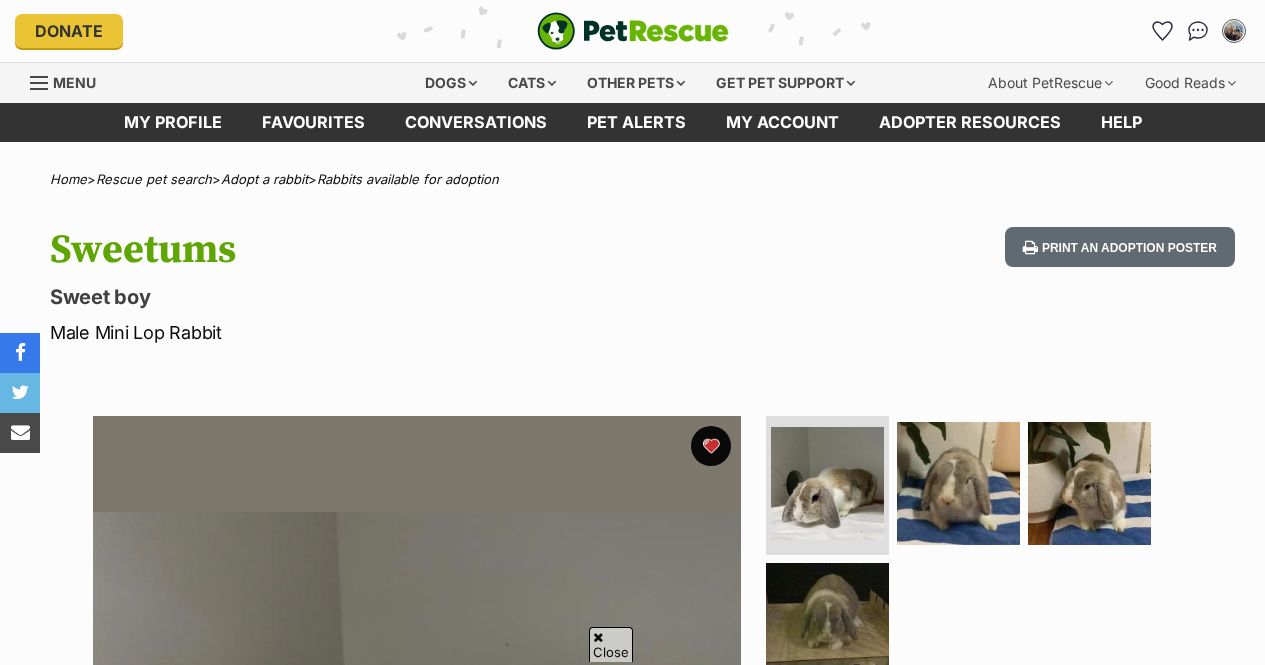 scroll, scrollTop: 210, scrollLeft: 0, axis: vertical 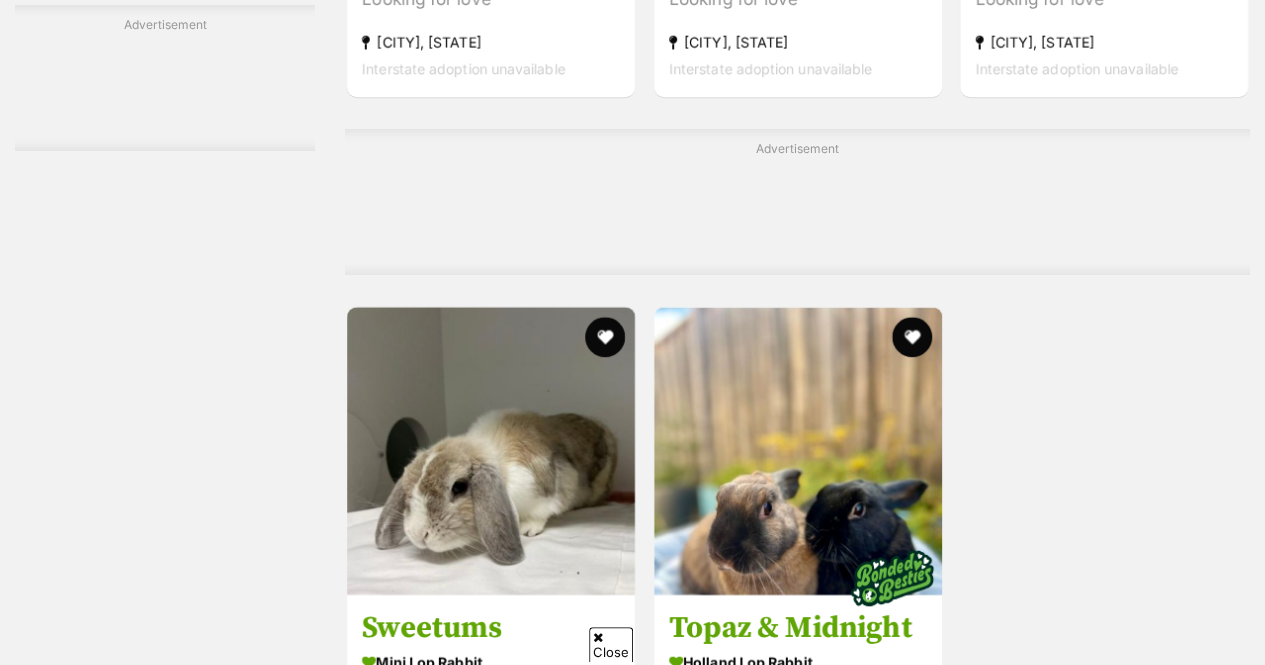 click at bounding box center [491, 451] 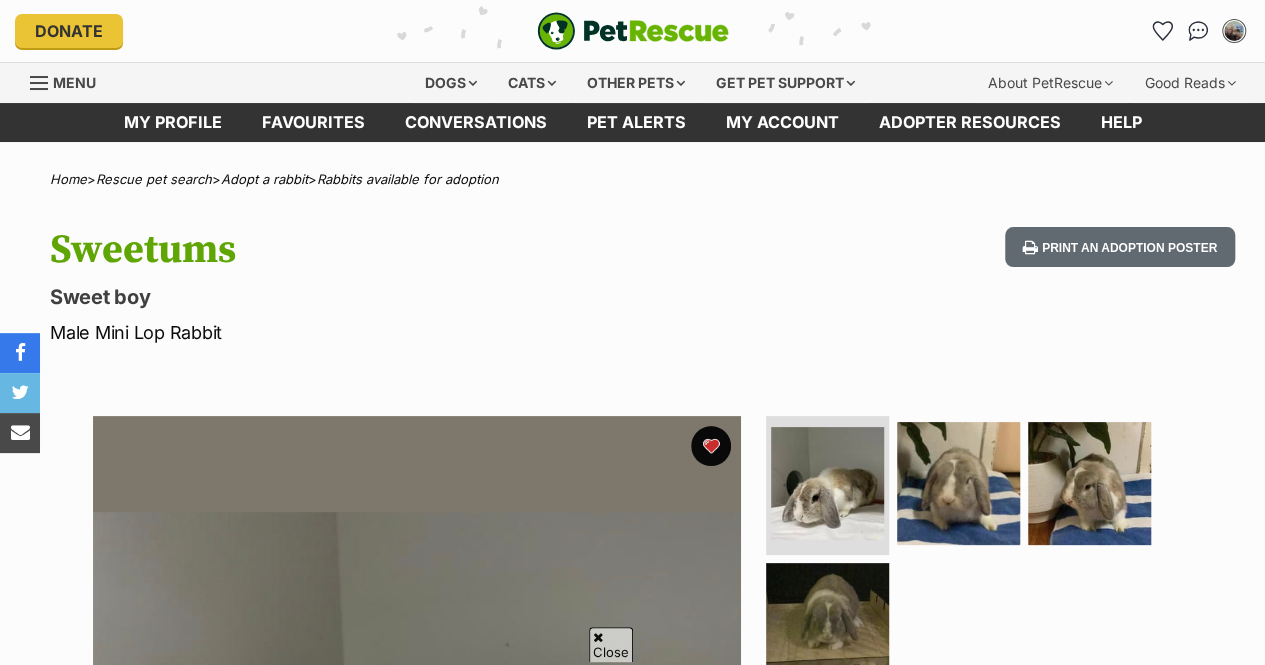 scroll, scrollTop: 384, scrollLeft: 0, axis: vertical 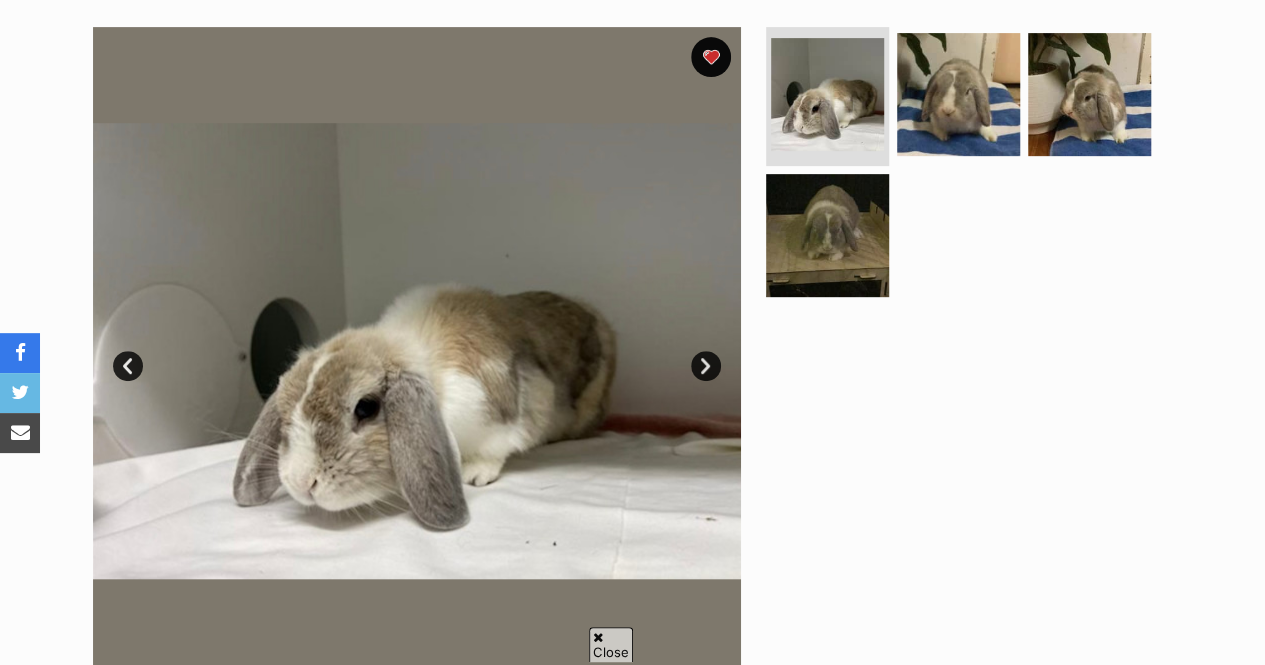 click on "Next" at bounding box center [706, 366] 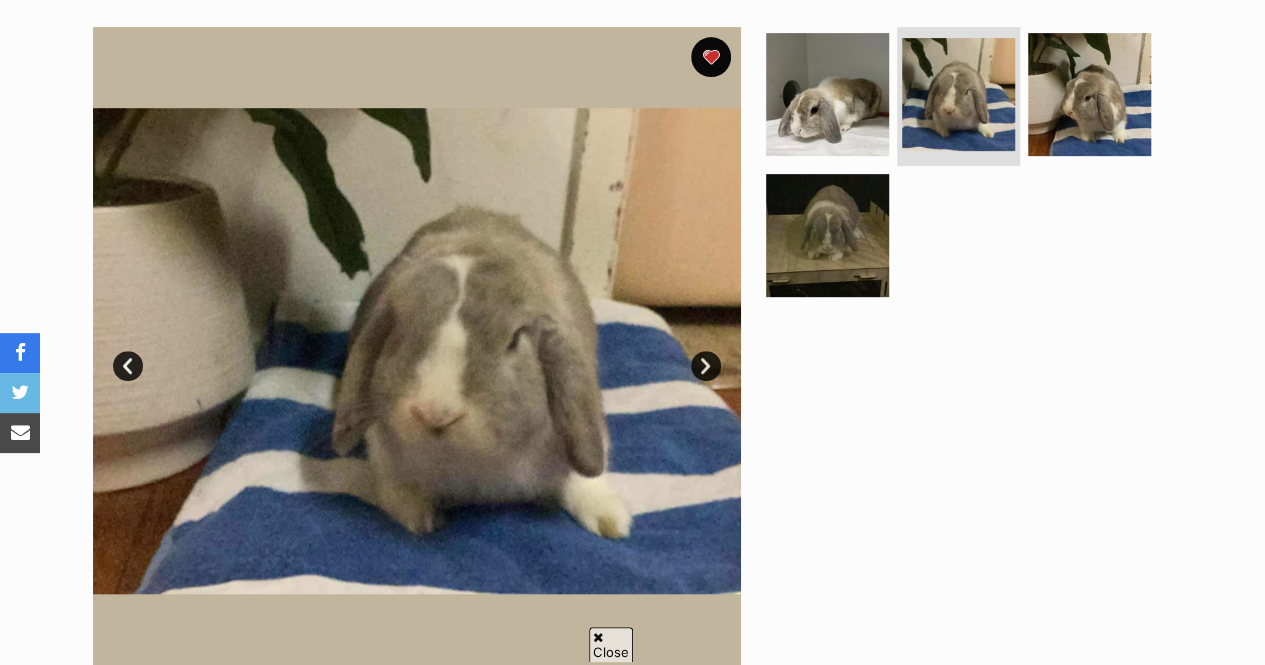 click on "Next" at bounding box center (706, 366) 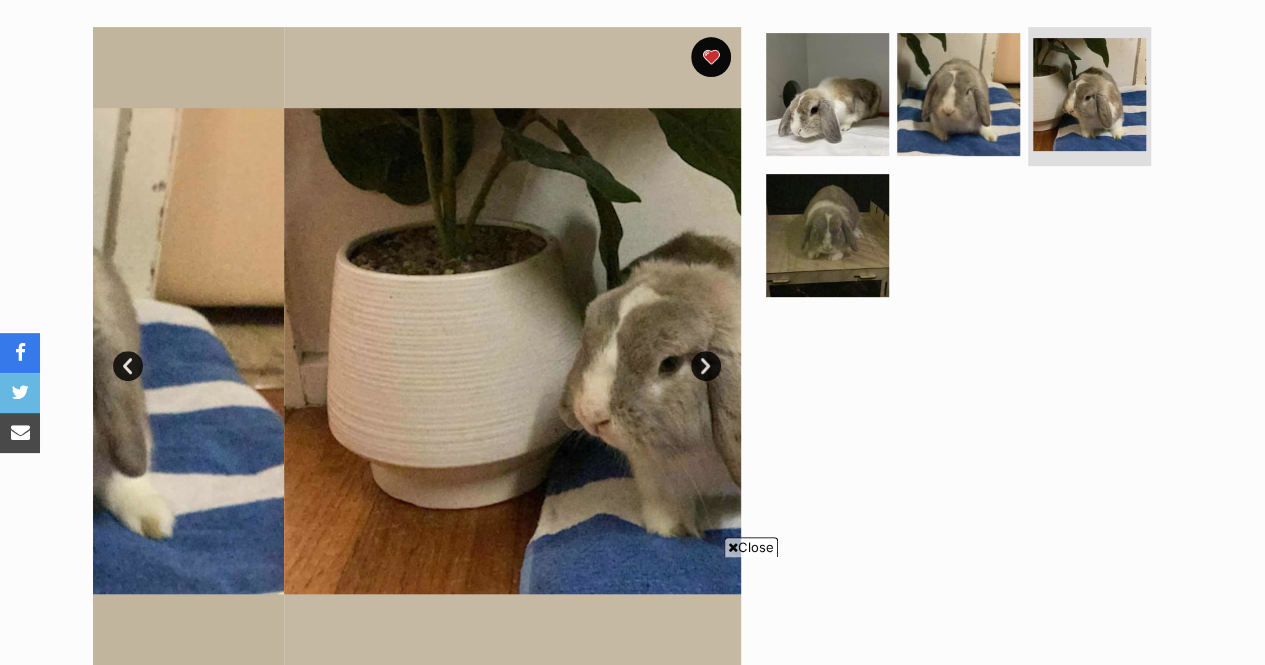 scroll, scrollTop: 0, scrollLeft: 0, axis: both 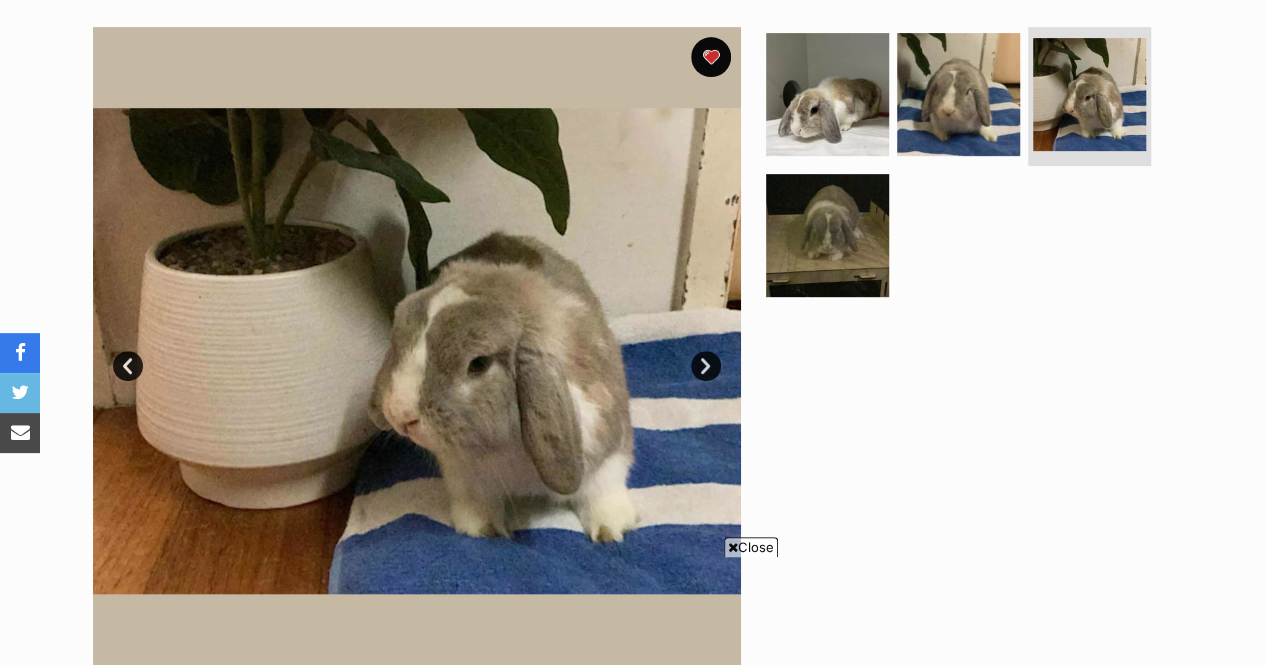 click on "Next" at bounding box center (706, 366) 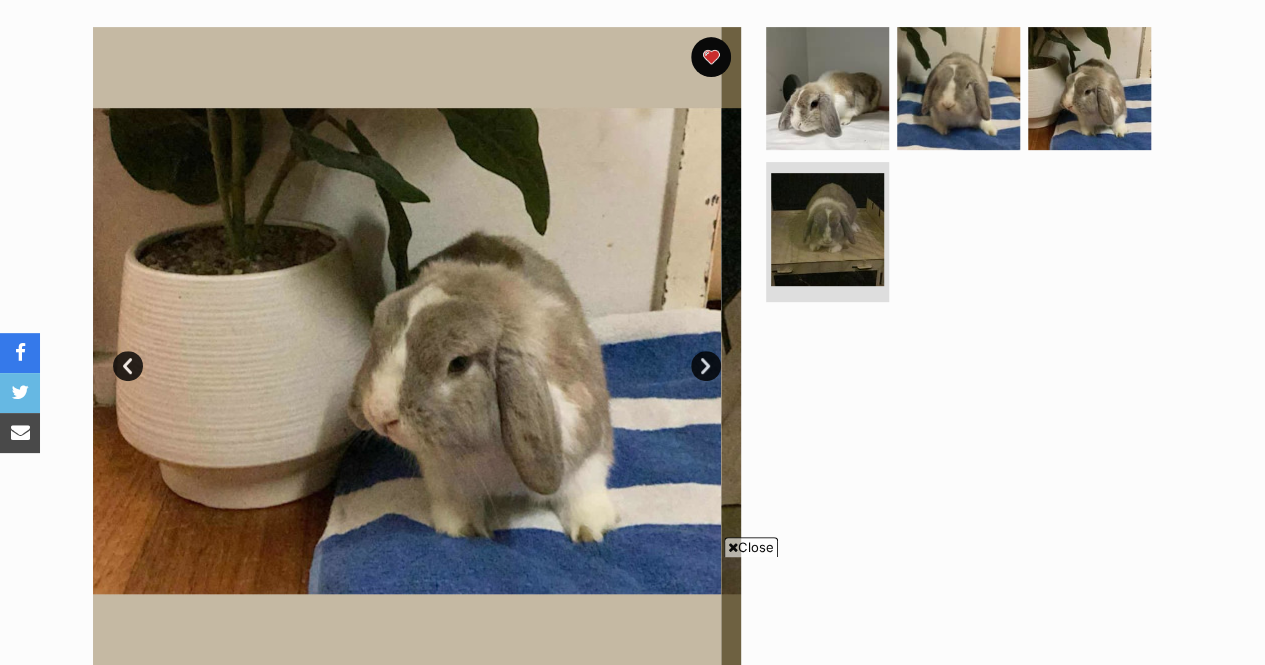 scroll, scrollTop: 0, scrollLeft: 0, axis: both 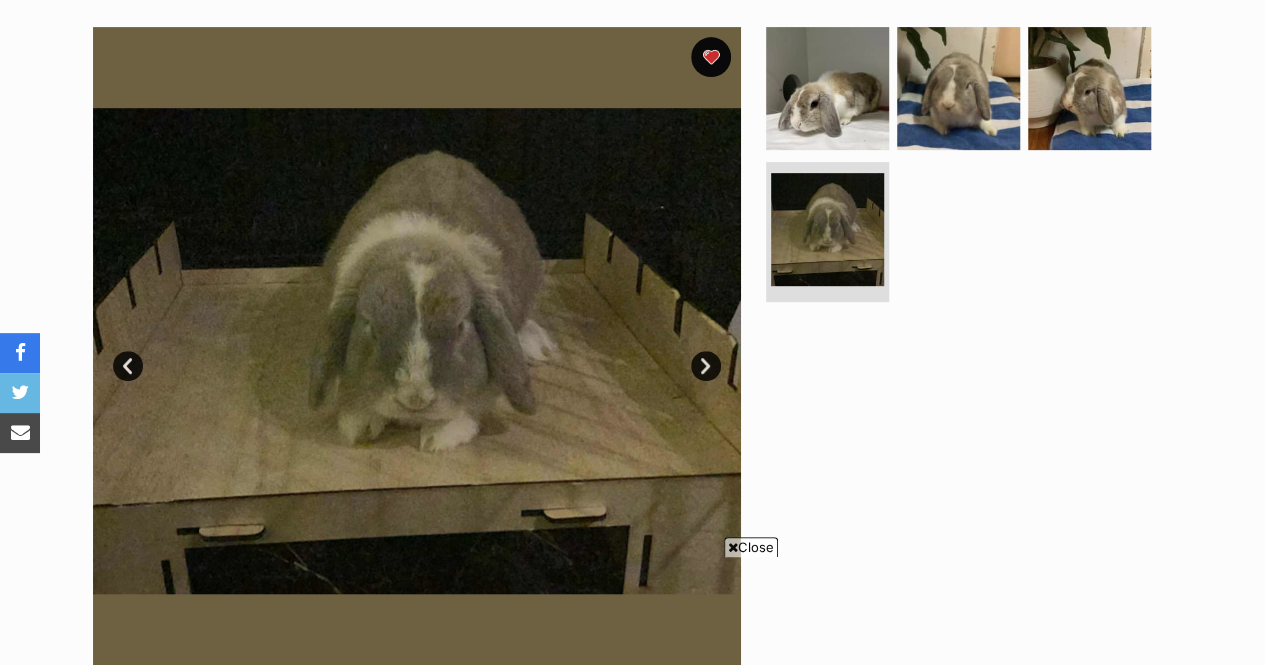 click on "Next" at bounding box center [706, 366] 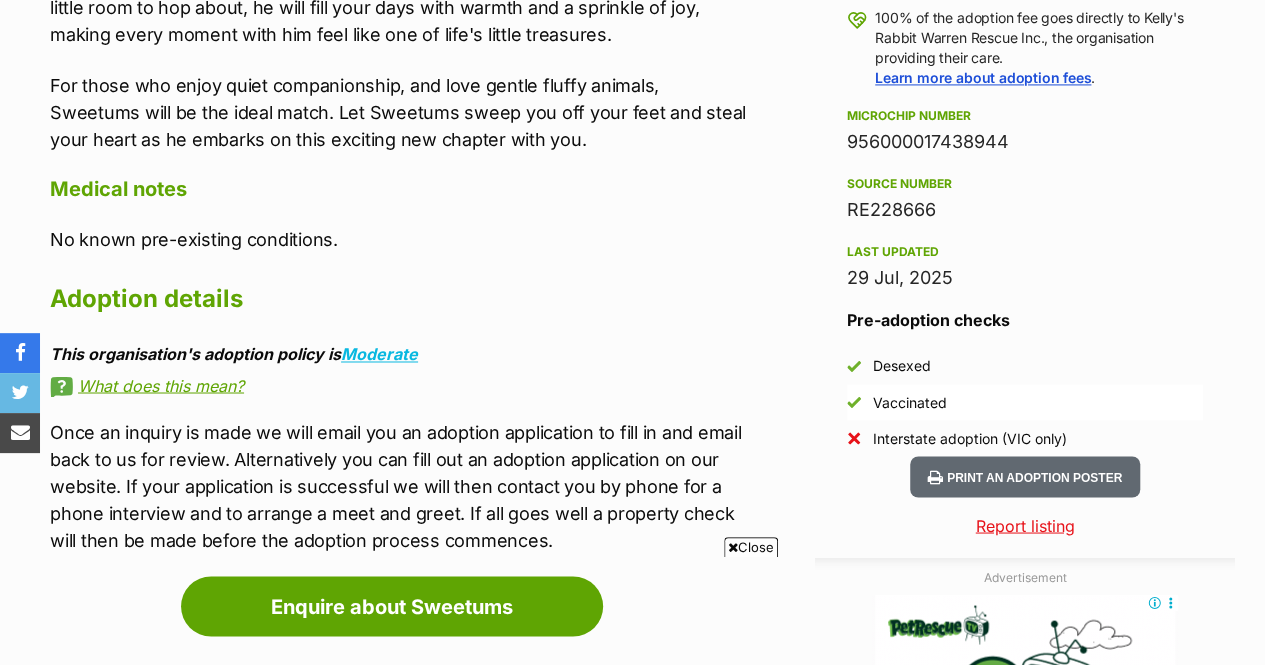 scroll, scrollTop: 1513, scrollLeft: 0, axis: vertical 